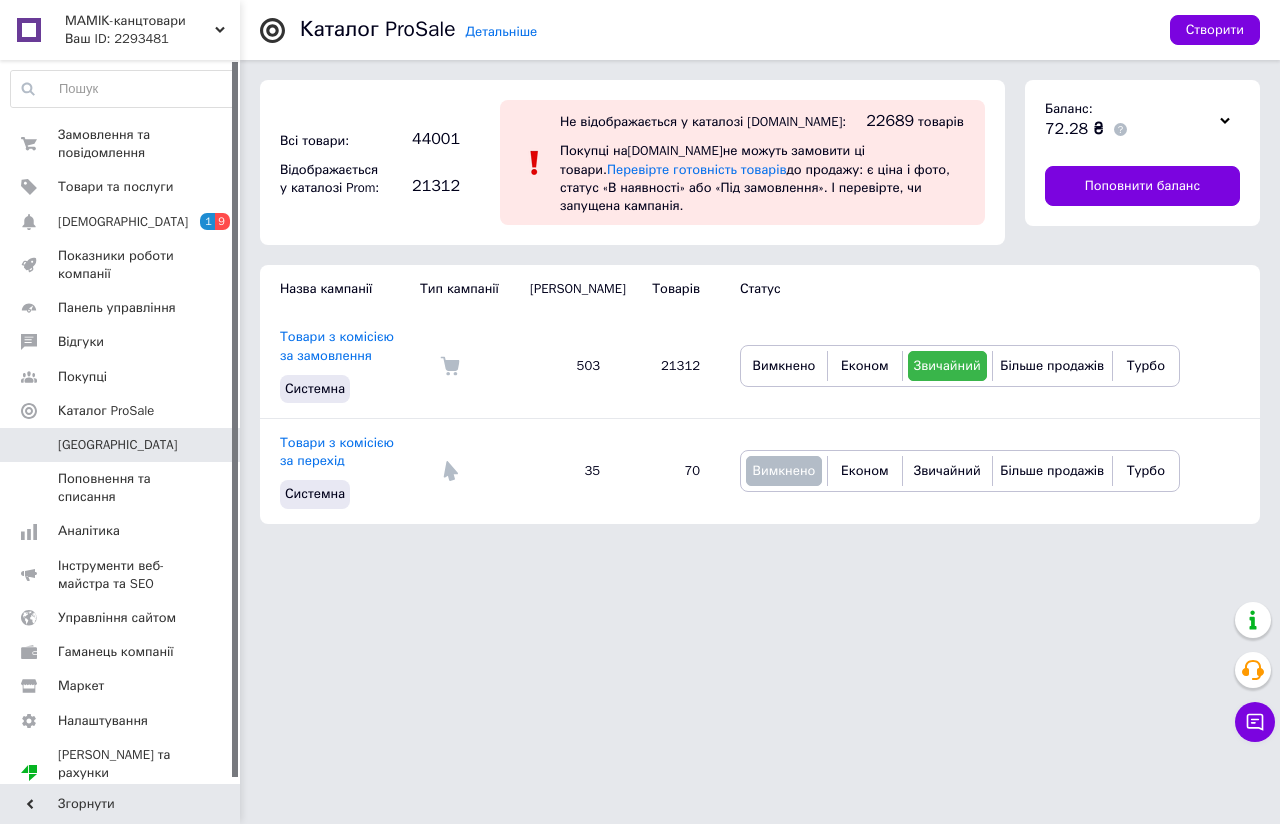 click on "Замовлення та повідомлення" at bounding box center (121, 144) 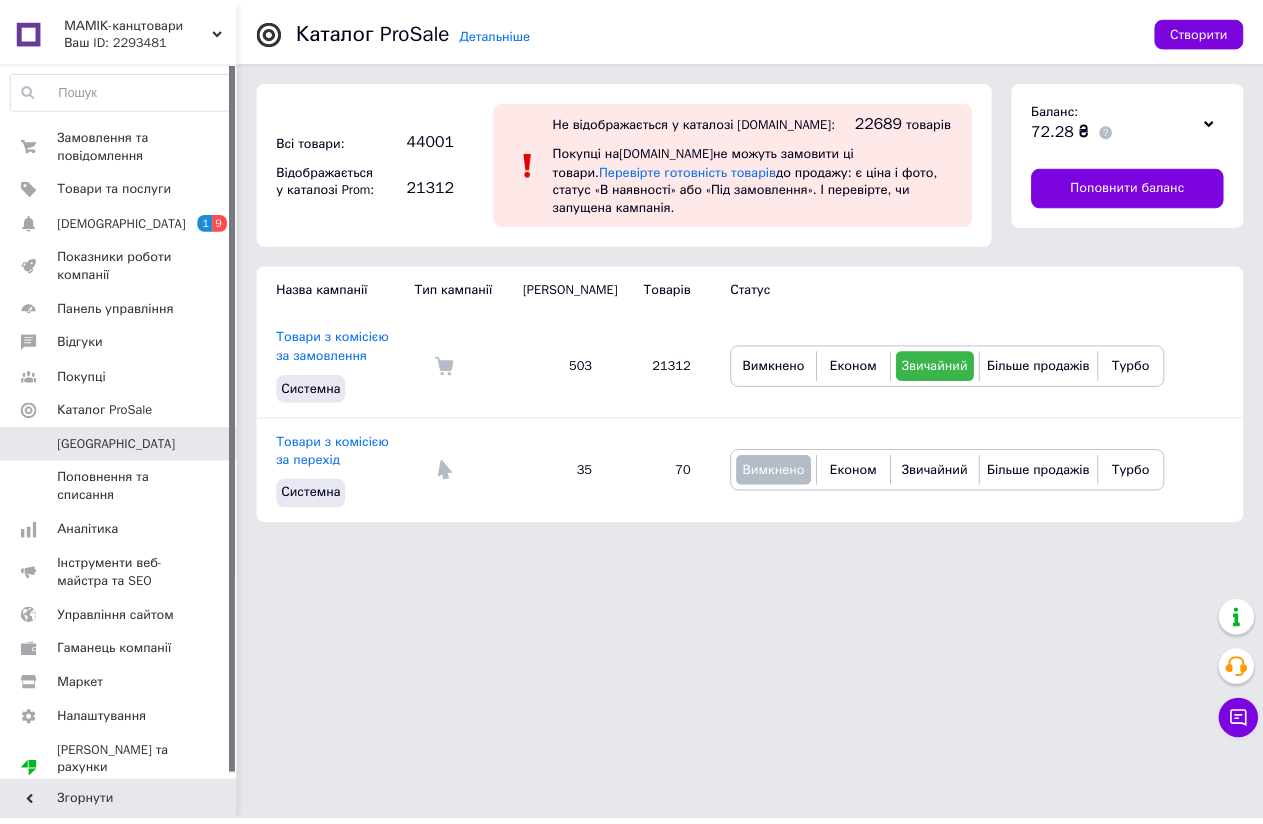 scroll, scrollTop: 0, scrollLeft: 0, axis: both 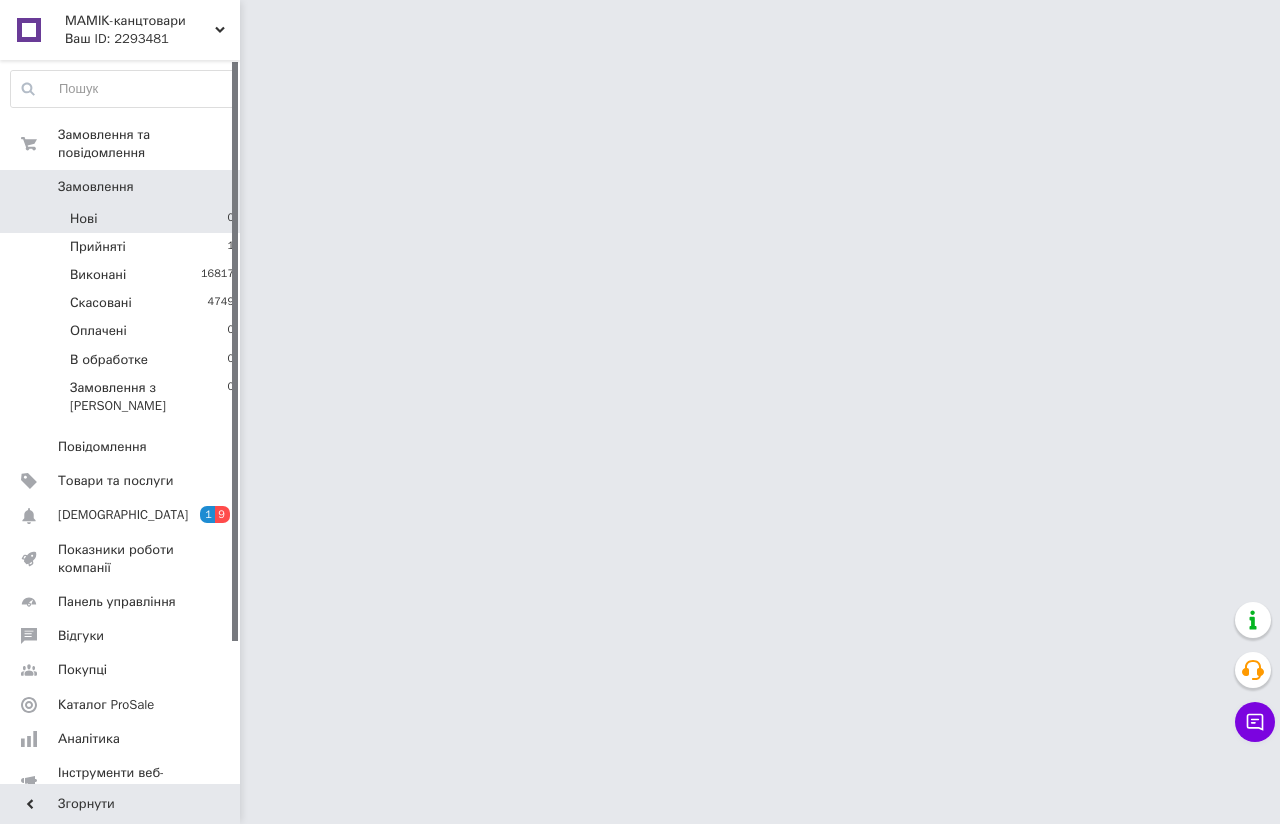 click on "Нові" at bounding box center (83, 219) 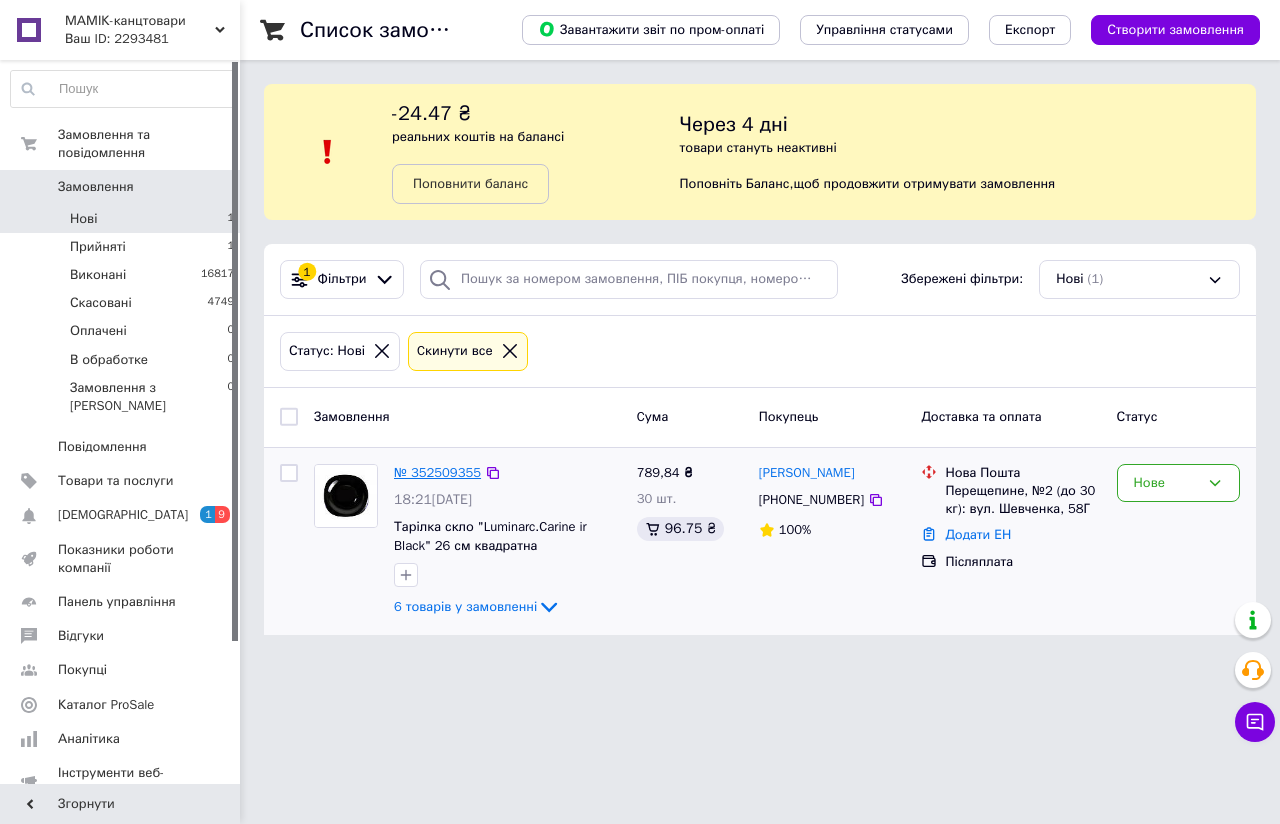click on "№ 352509355" at bounding box center [437, 472] 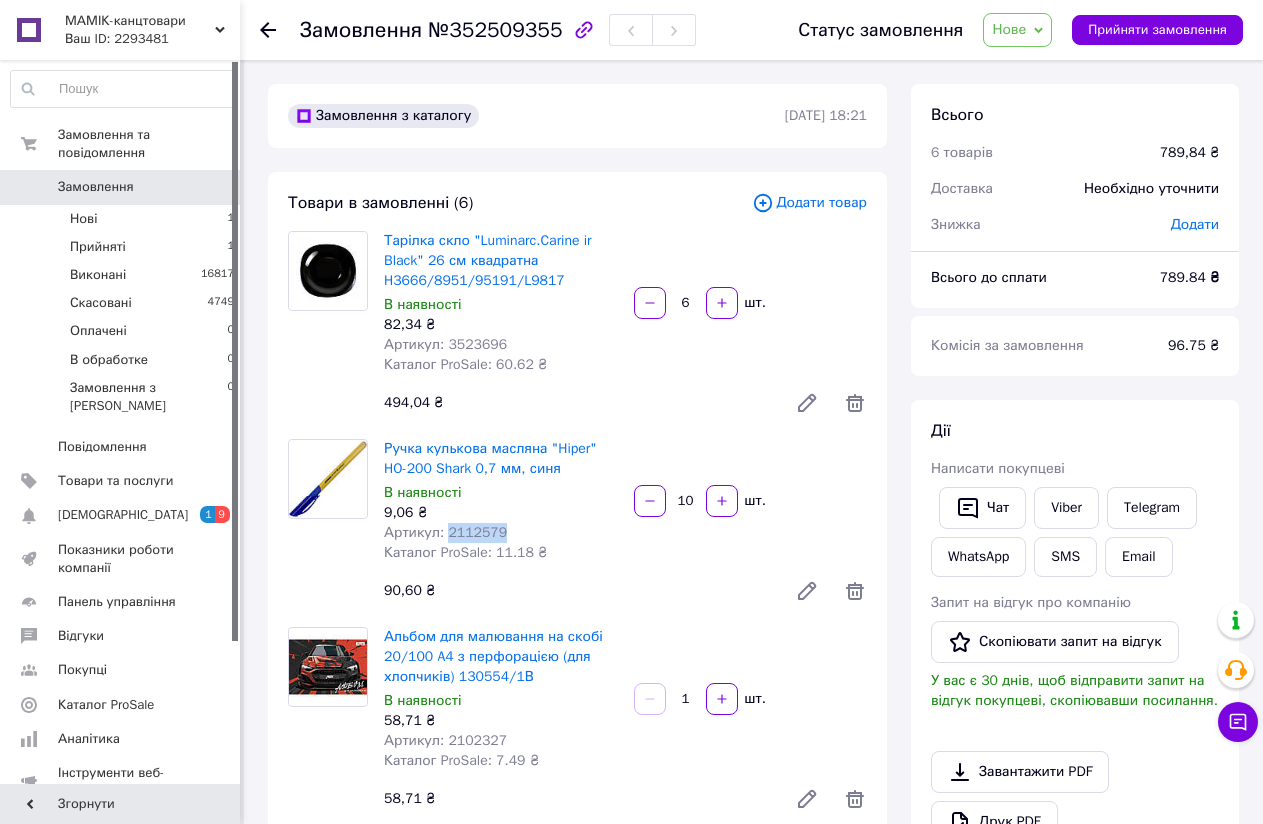 drag, startPoint x: 442, startPoint y: 530, endPoint x: 526, endPoint y: 529, distance: 84.00595 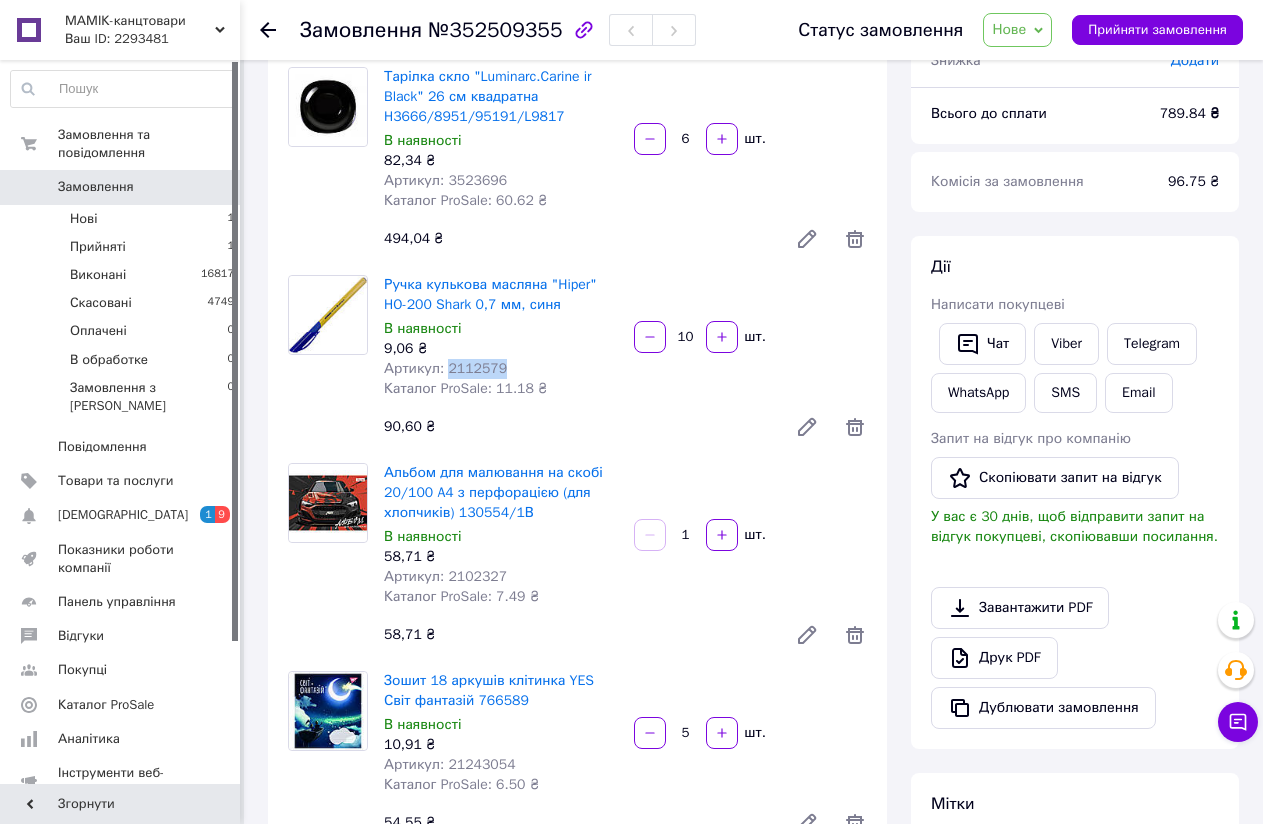 scroll, scrollTop: 200, scrollLeft: 0, axis: vertical 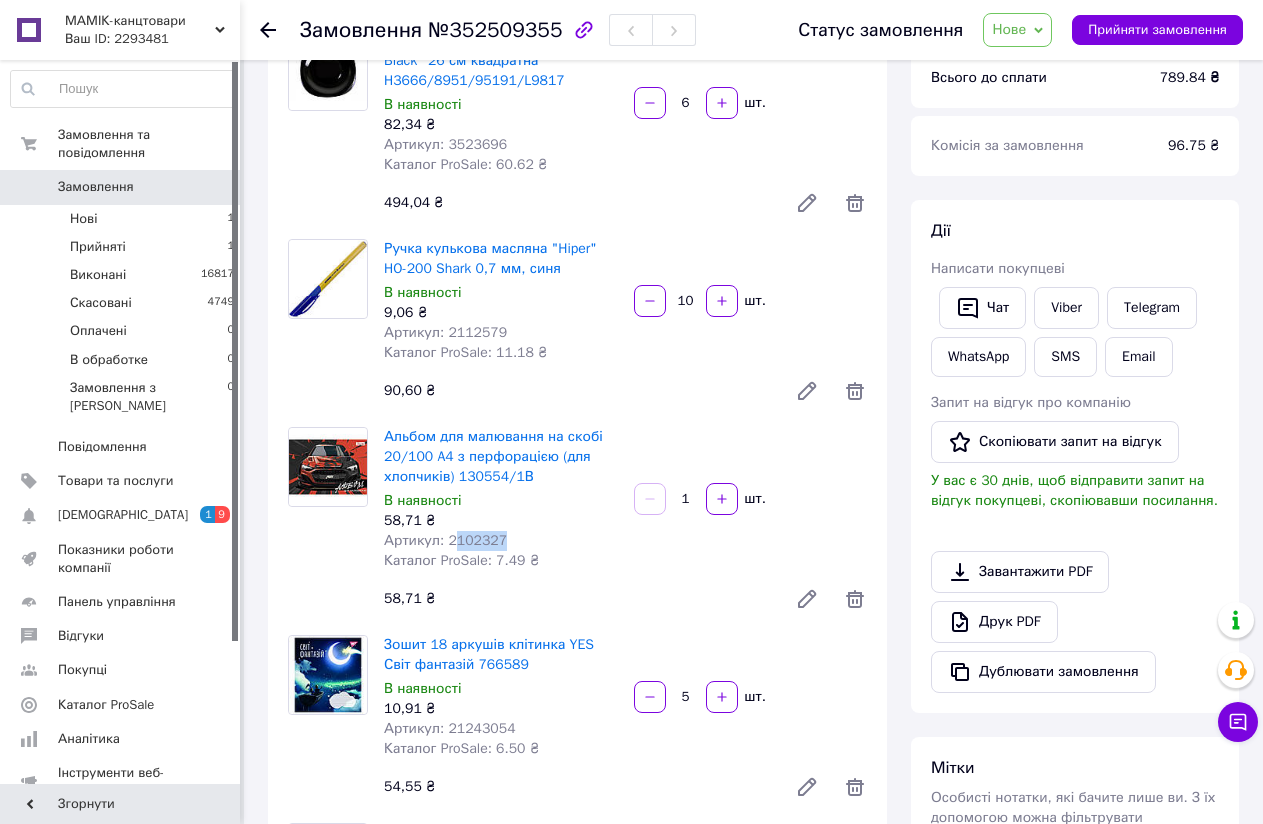 drag, startPoint x: 448, startPoint y: 536, endPoint x: 508, endPoint y: 538, distance: 60.033325 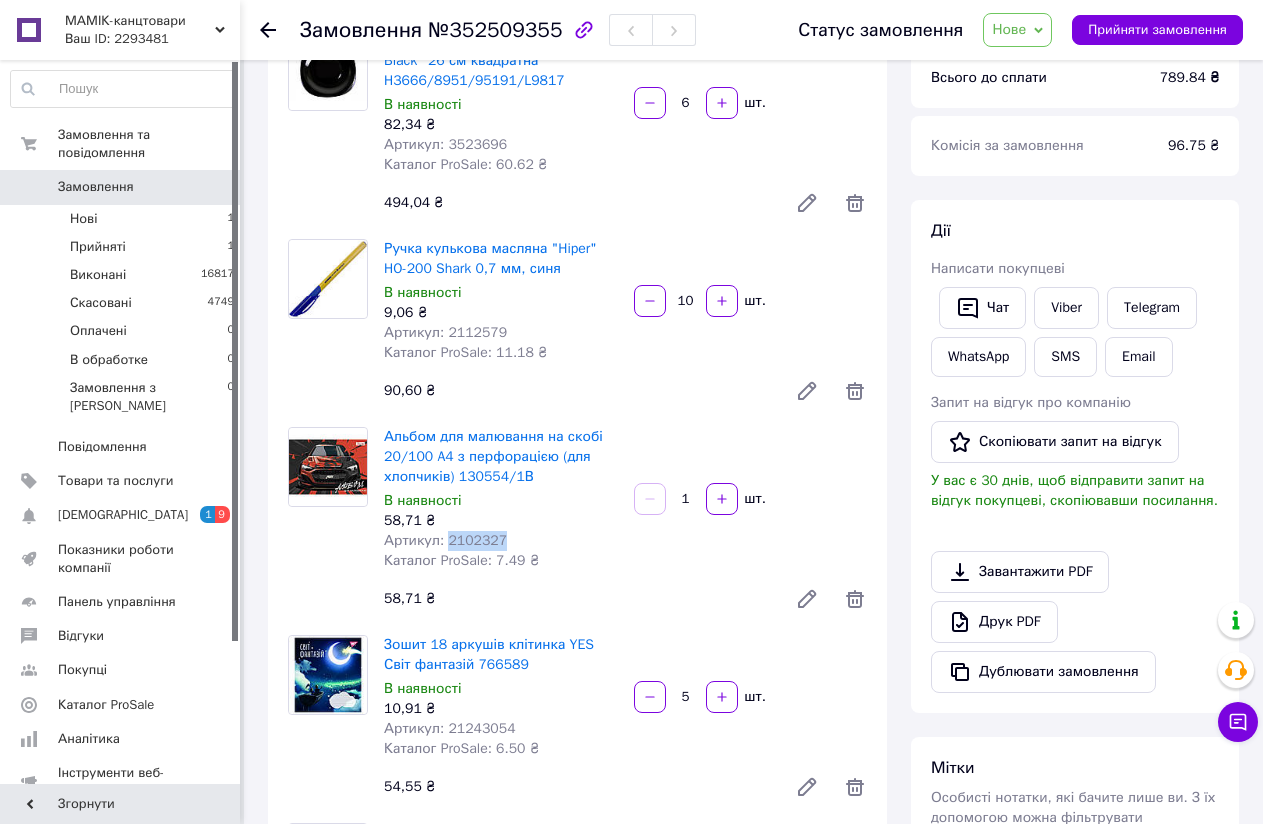 drag, startPoint x: 442, startPoint y: 547, endPoint x: 504, endPoint y: 544, distance: 62.072536 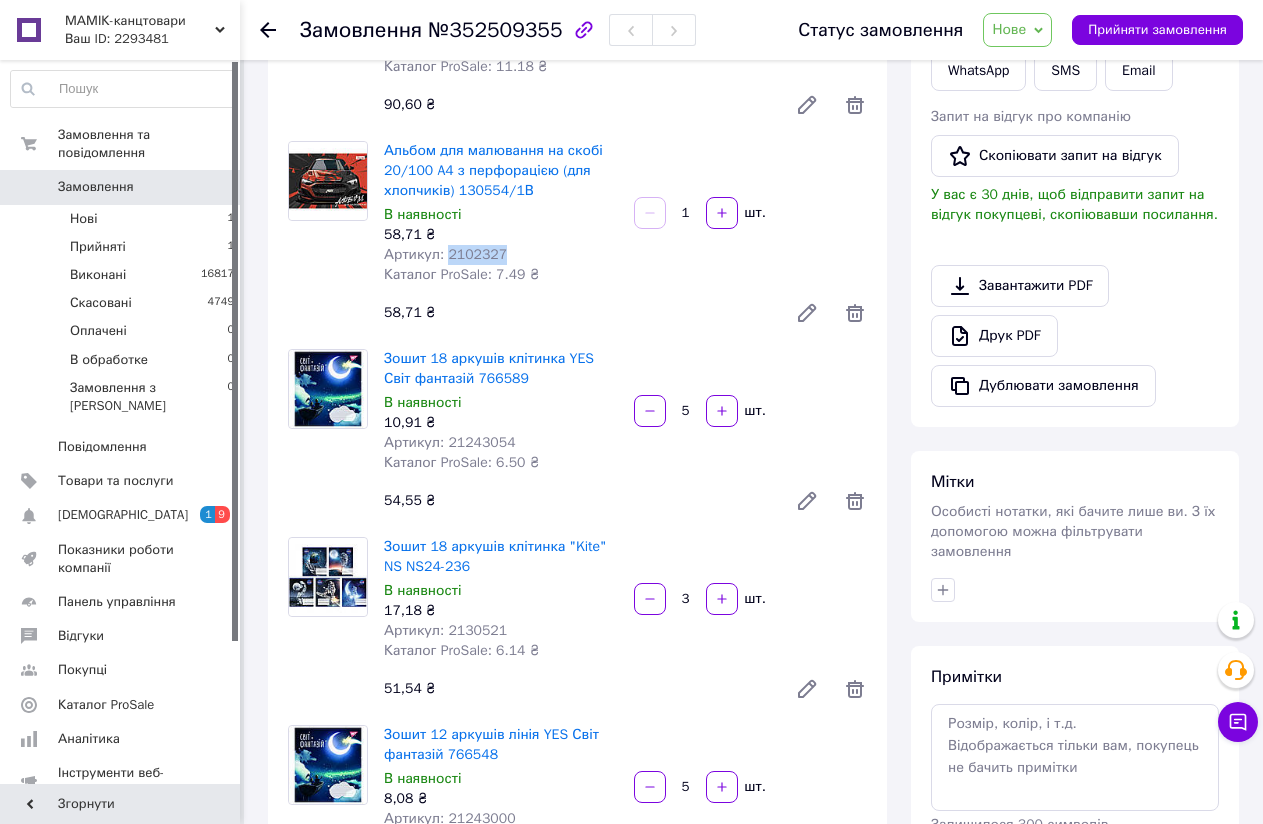 scroll, scrollTop: 500, scrollLeft: 0, axis: vertical 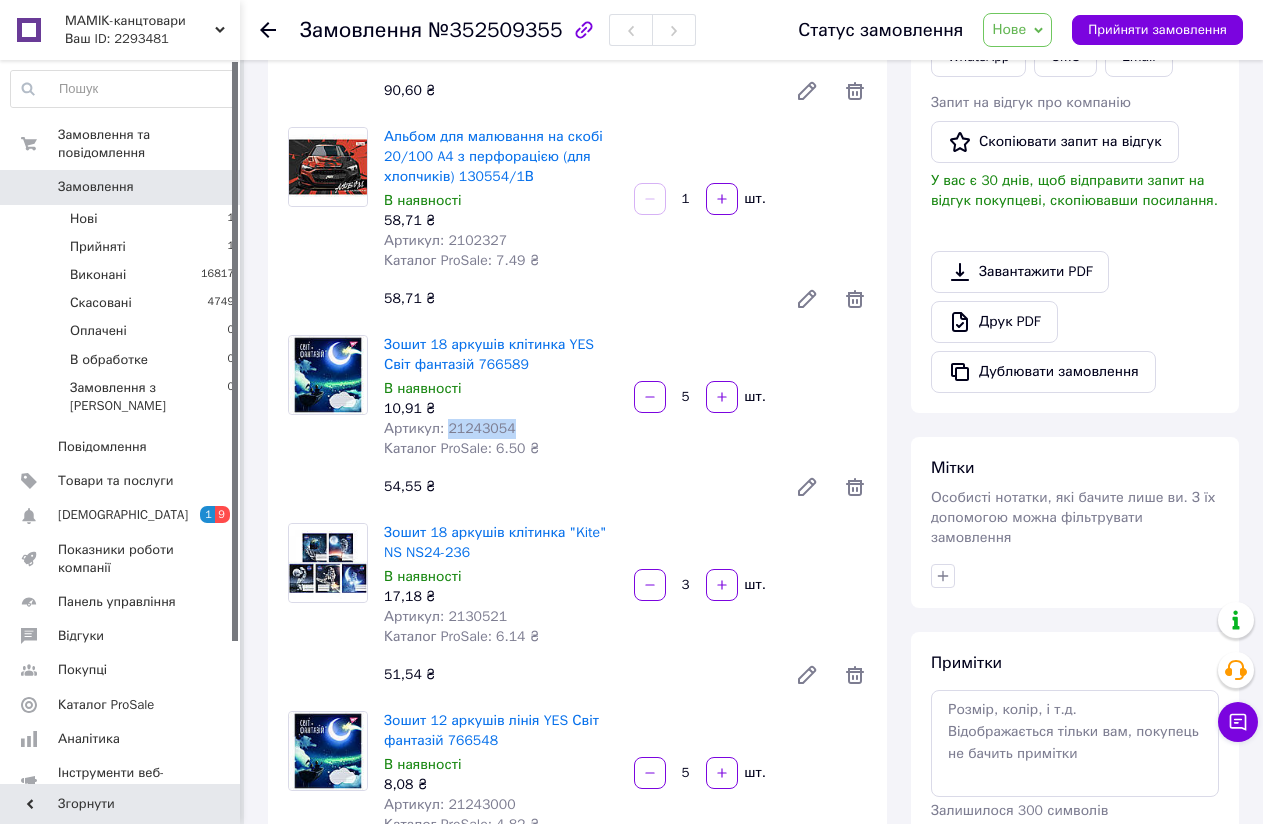 drag, startPoint x: 444, startPoint y: 434, endPoint x: 513, endPoint y: 436, distance: 69.02898 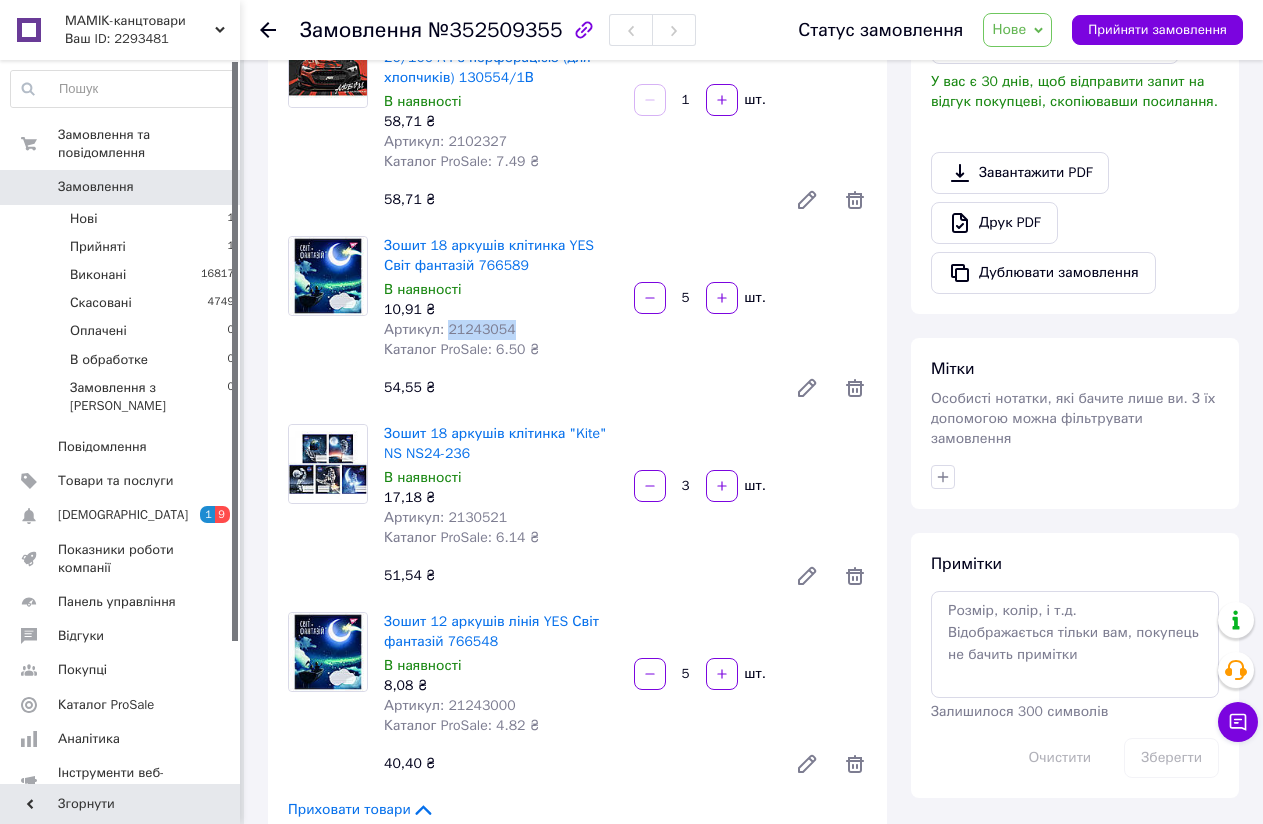 scroll, scrollTop: 600, scrollLeft: 0, axis: vertical 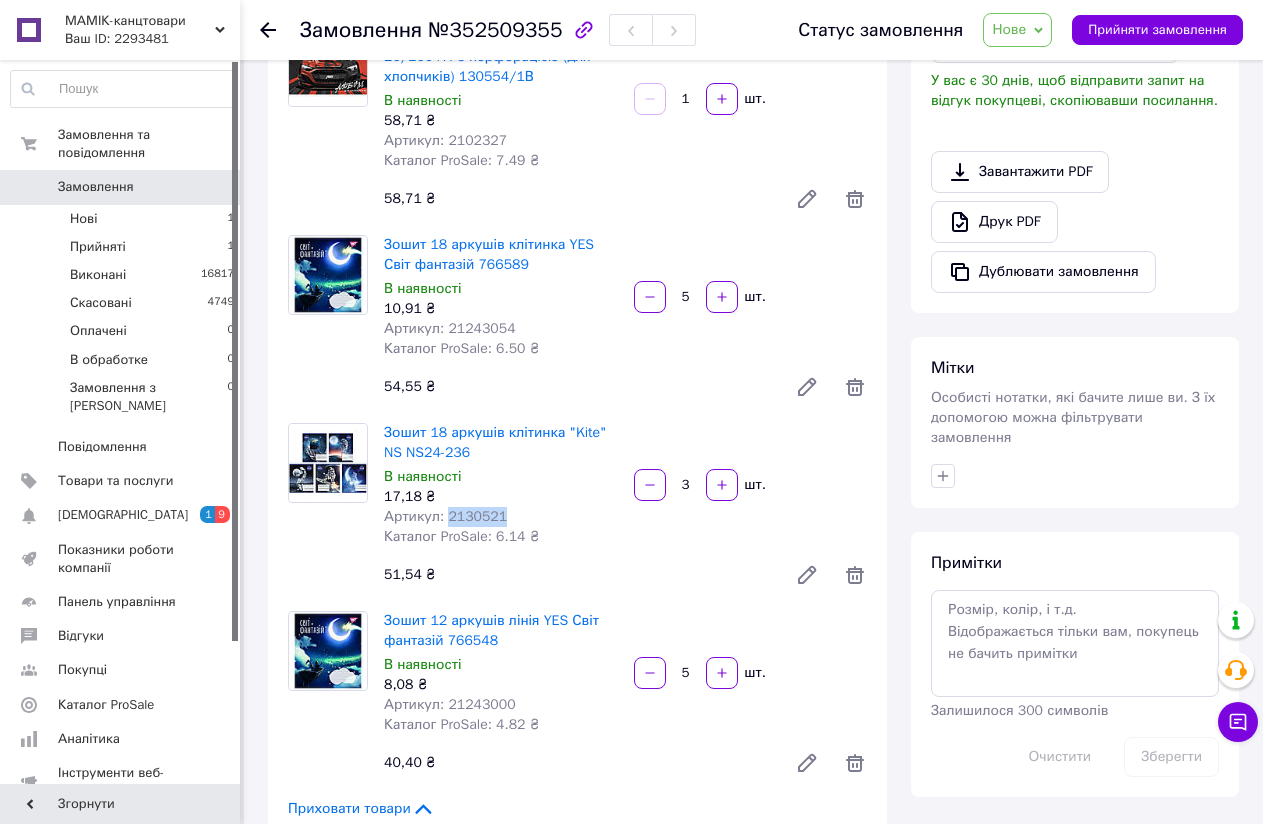 drag, startPoint x: 443, startPoint y: 513, endPoint x: 515, endPoint y: 508, distance: 72.1734 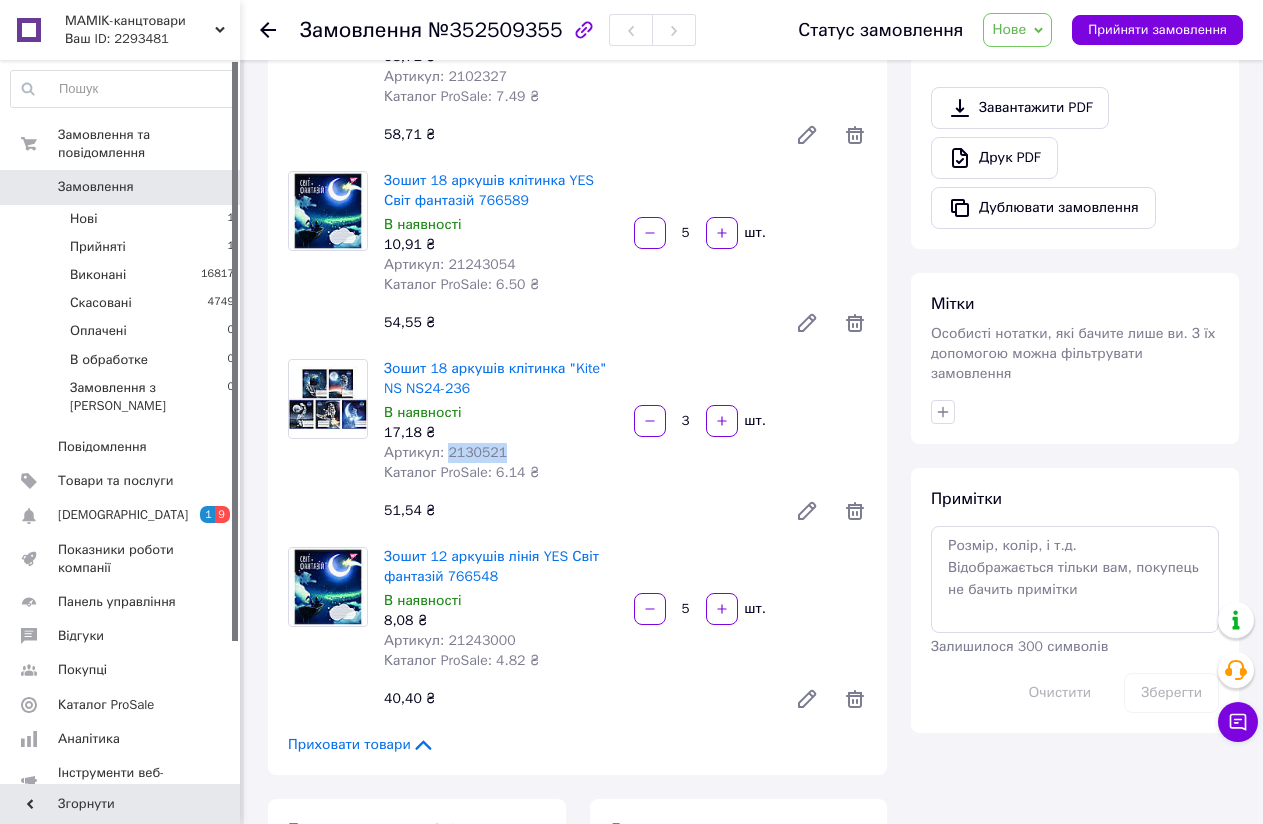 scroll, scrollTop: 700, scrollLeft: 0, axis: vertical 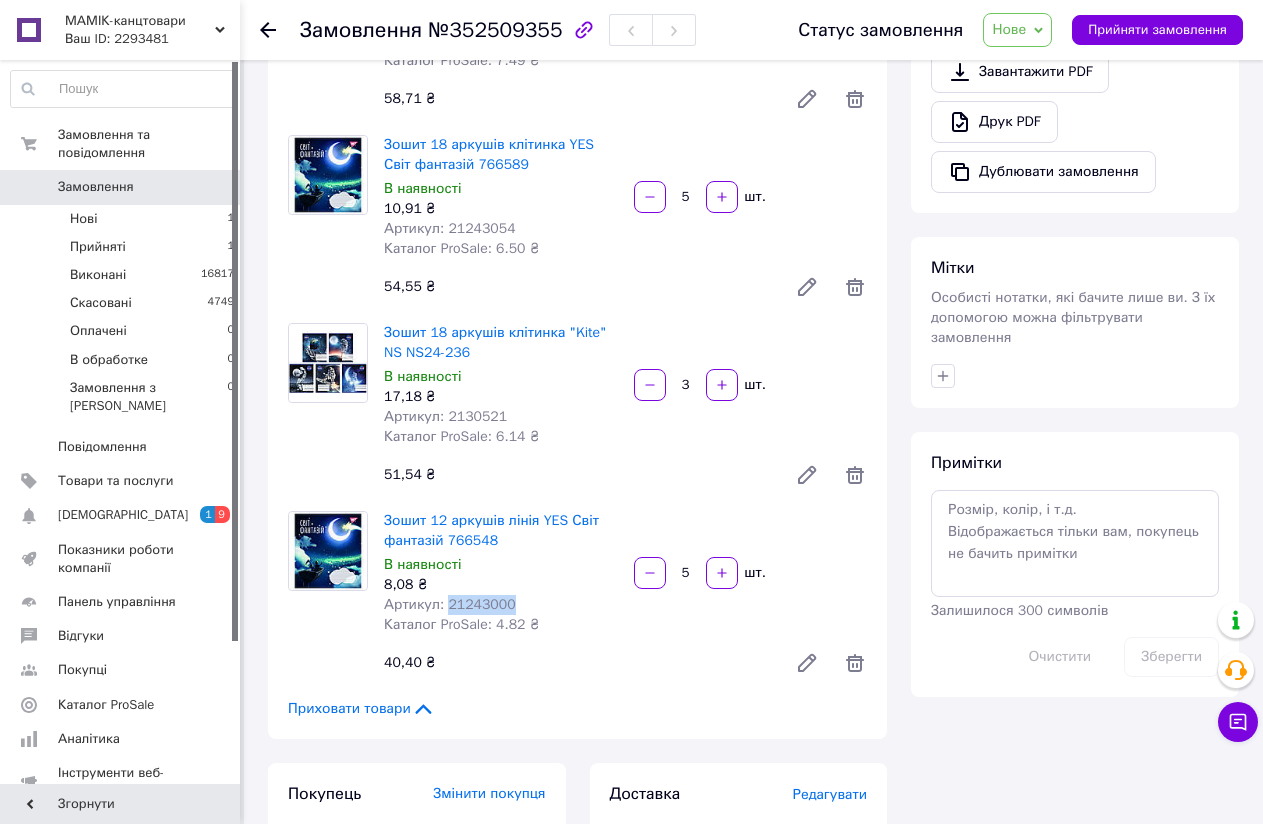 drag, startPoint x: 444, startPoint y: 602, endPoint x: 510, endPoint y: 597, distance: 66.189125 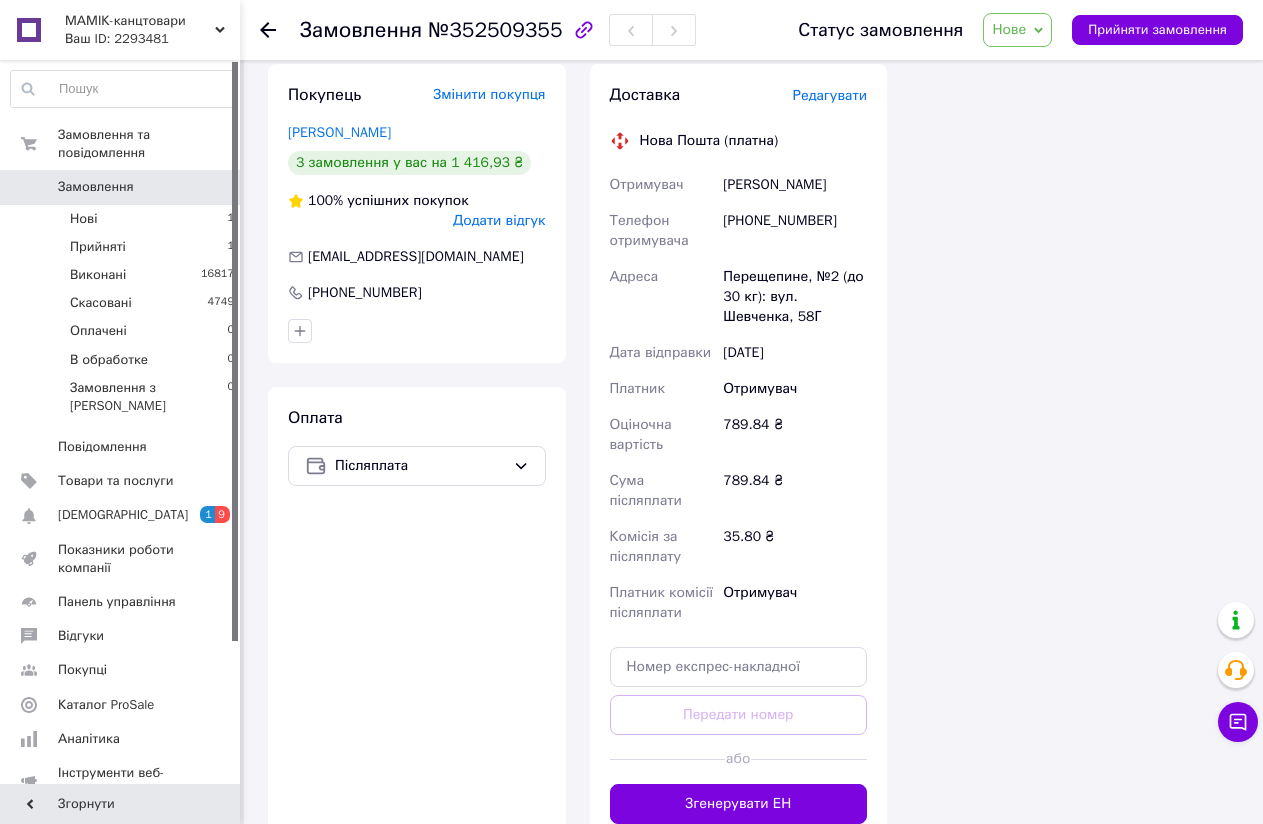 scroll, scrollTop: 1400, scrollLeft: 0, axis: vertical 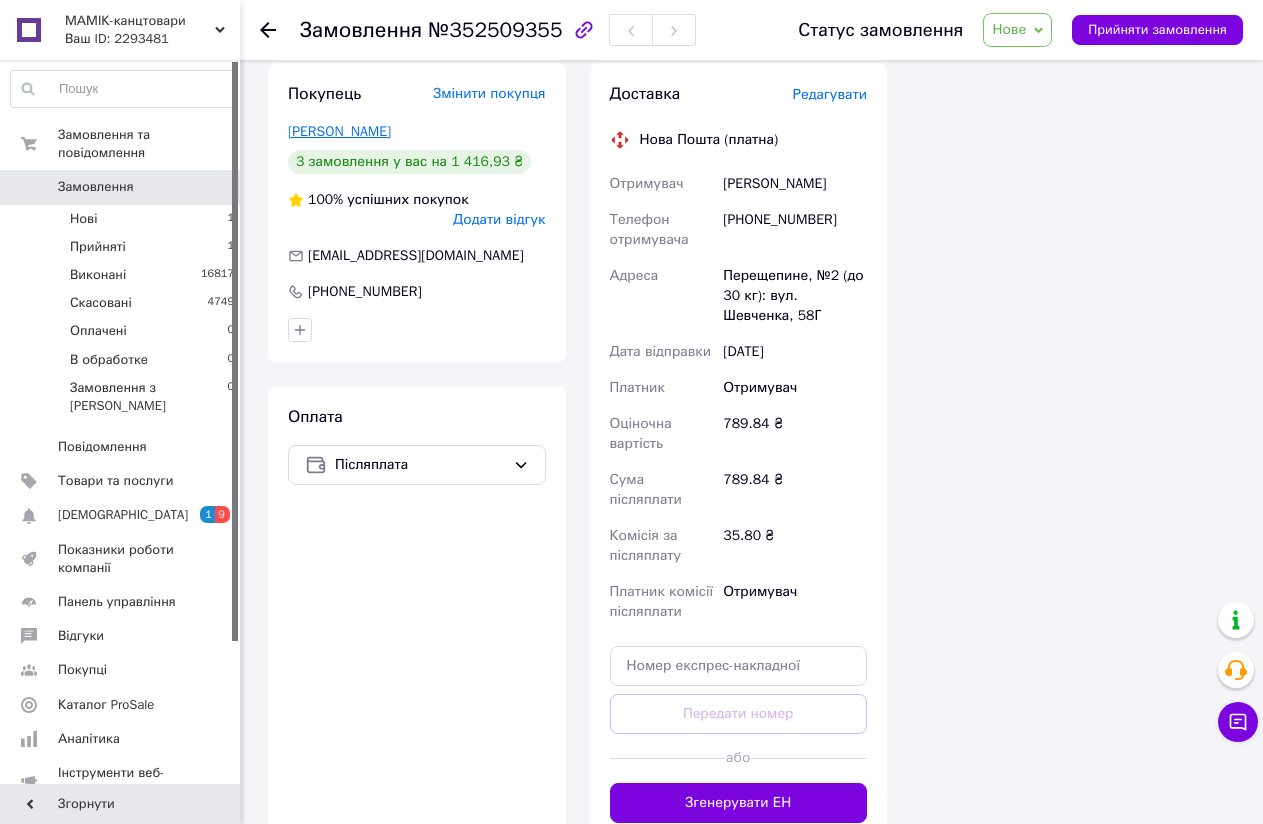 click on "[PERSON_NAME]" at bounding box center (339, 131) 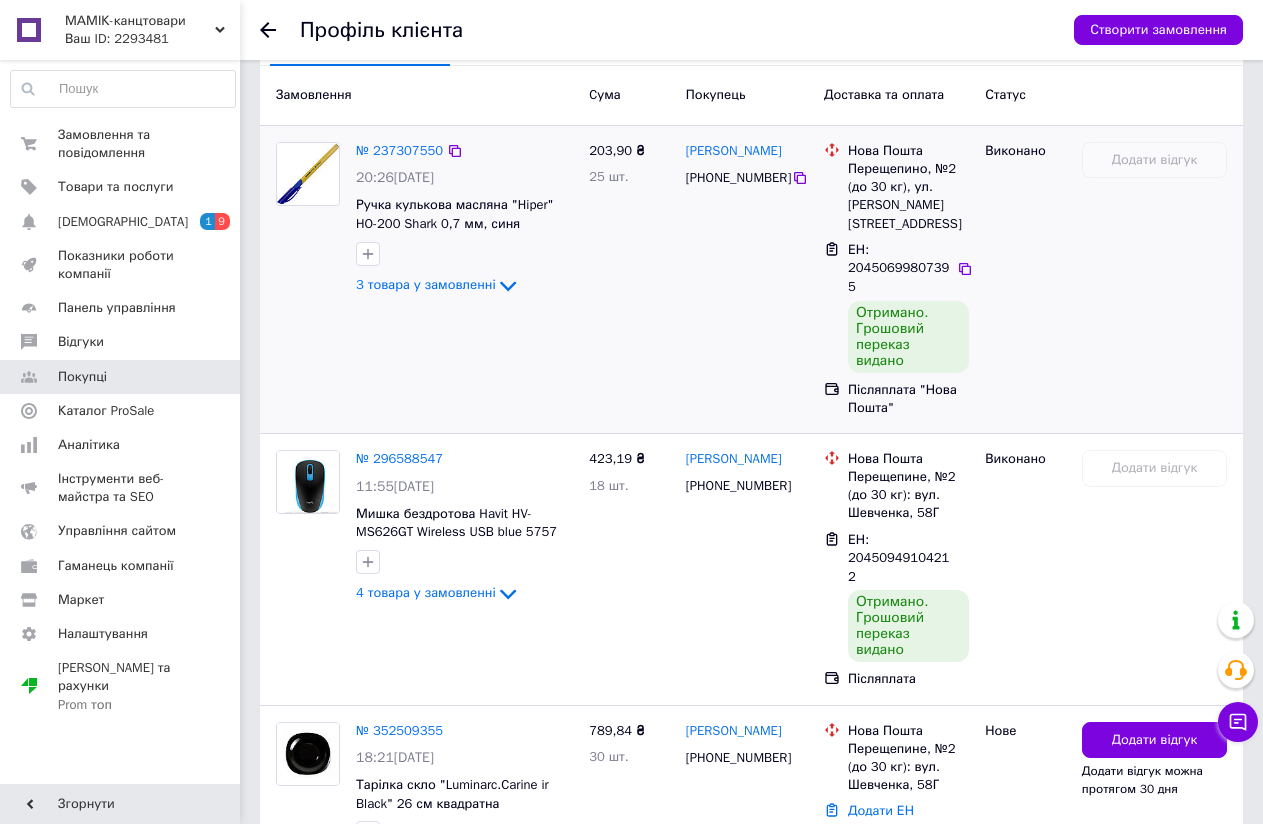 scroll, scrollTop: 582, scrollLeft: 0, axis: vertical 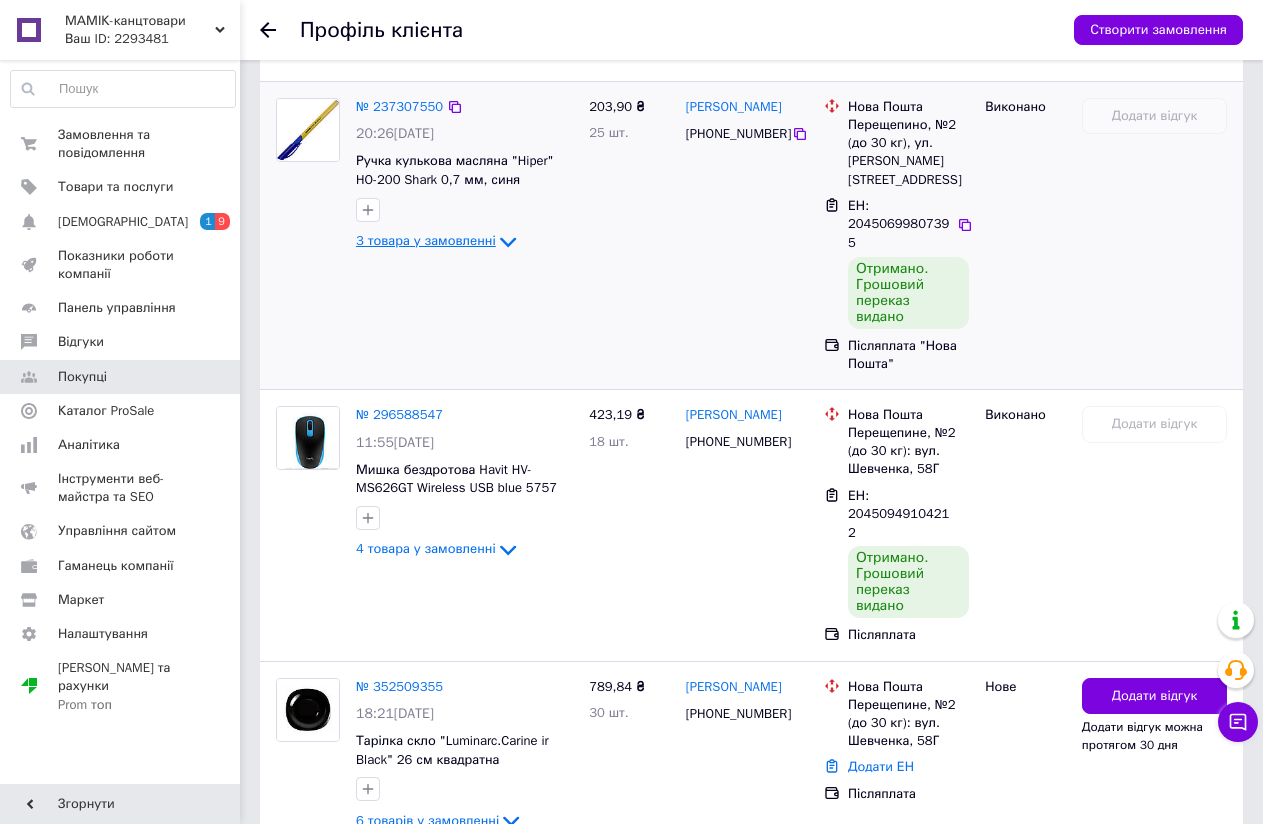 click 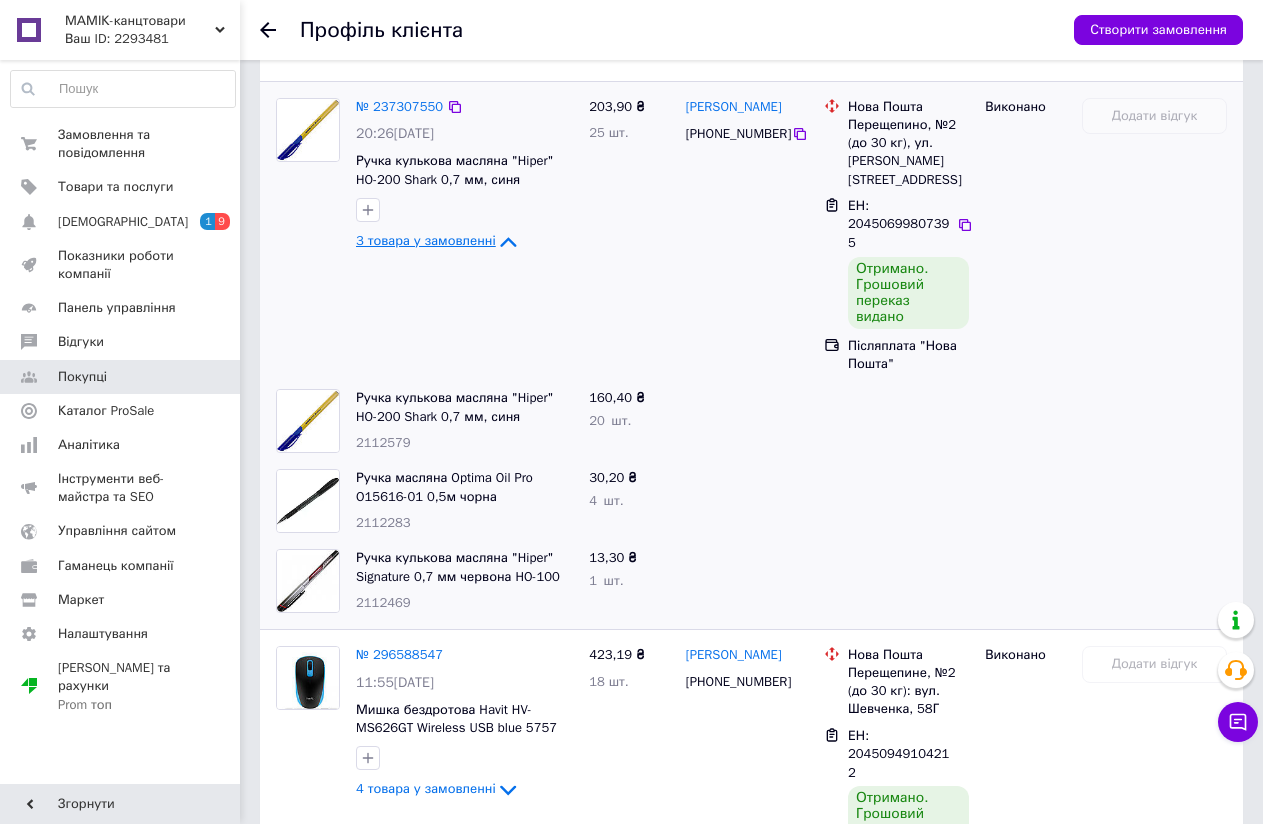 click 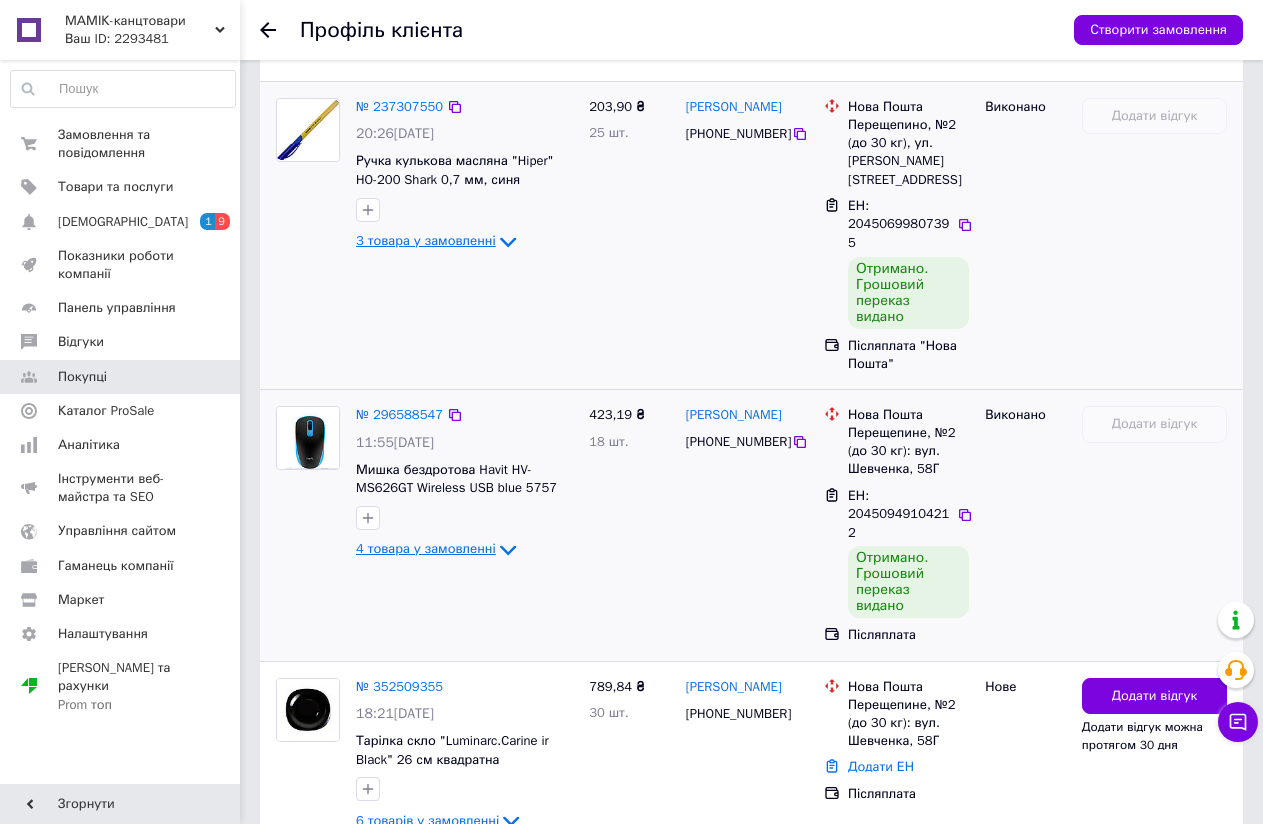 click 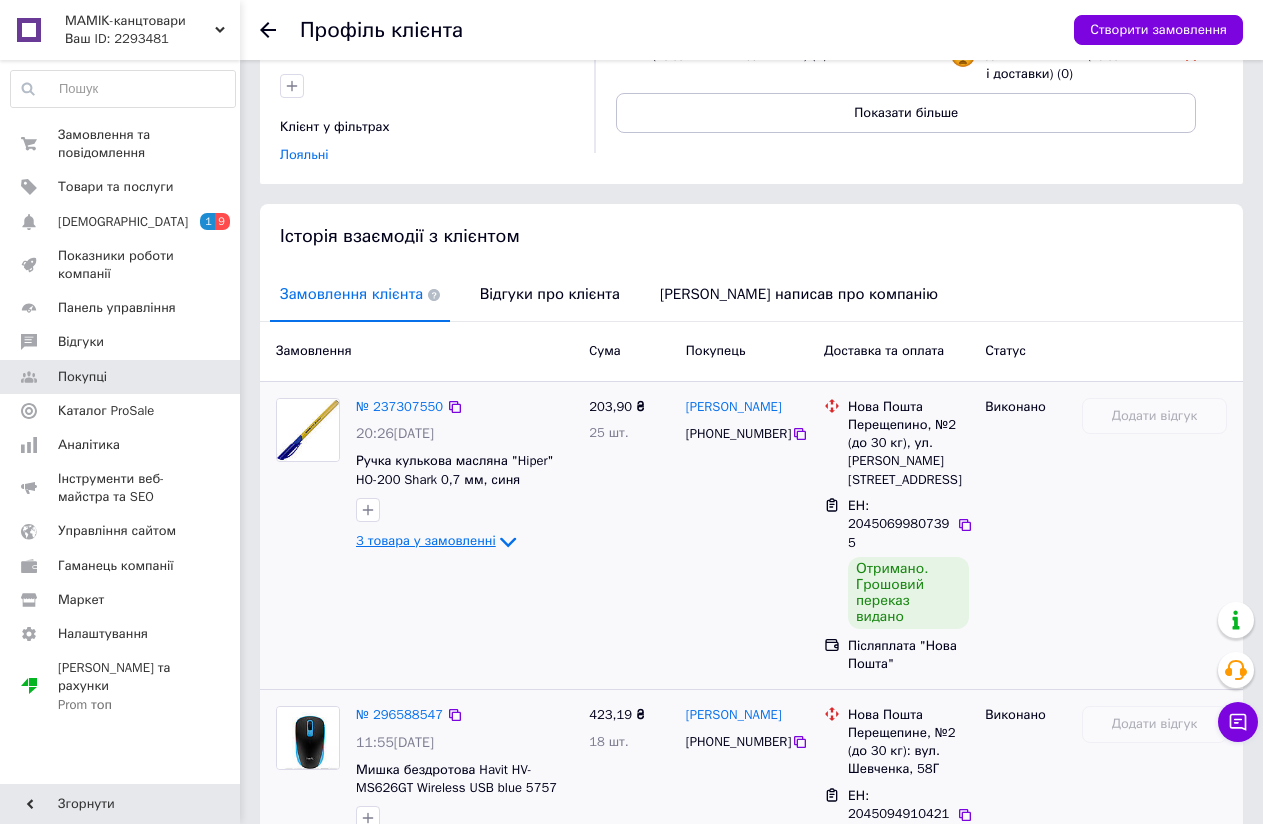 scroll, scrollTop: 0, scrollLeft: 0, axis: both 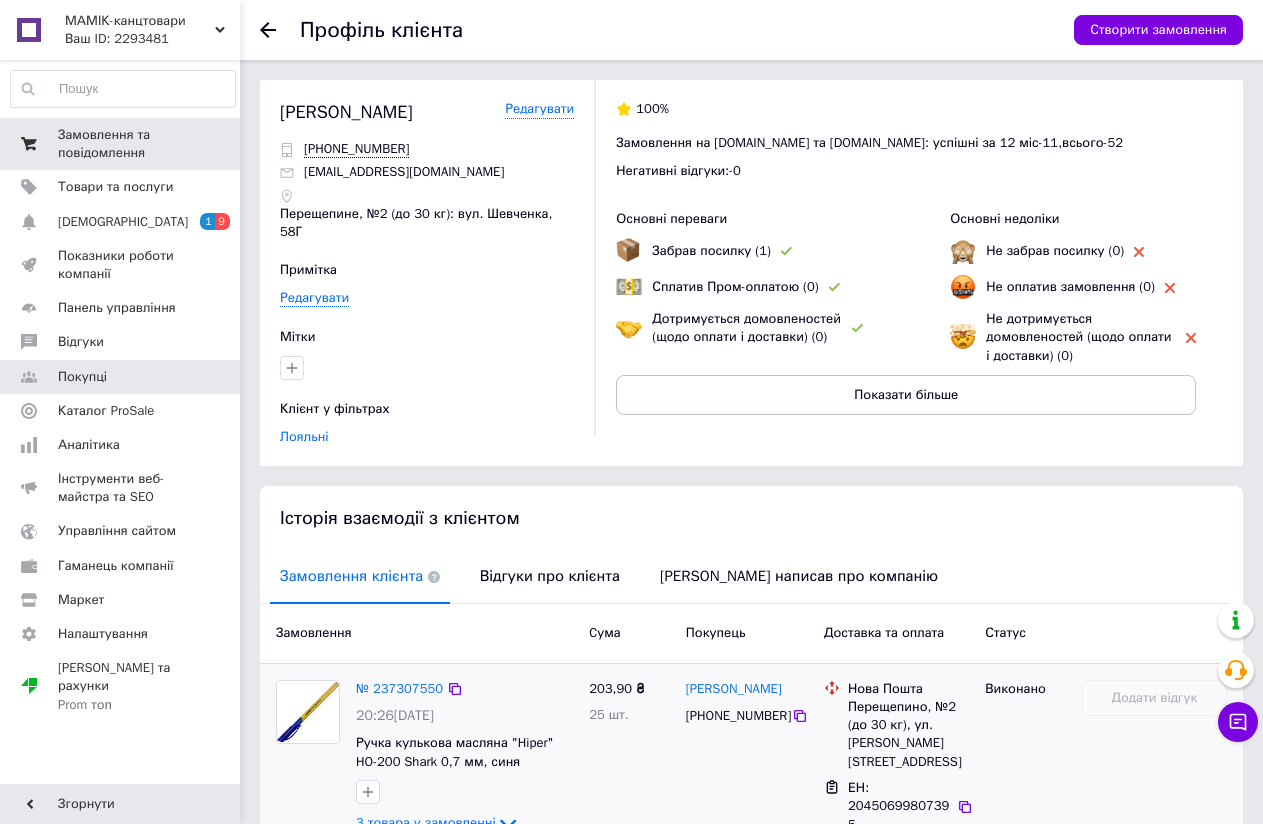 click on "Замовлення та повідомлення" at bounding box center [121, 144] 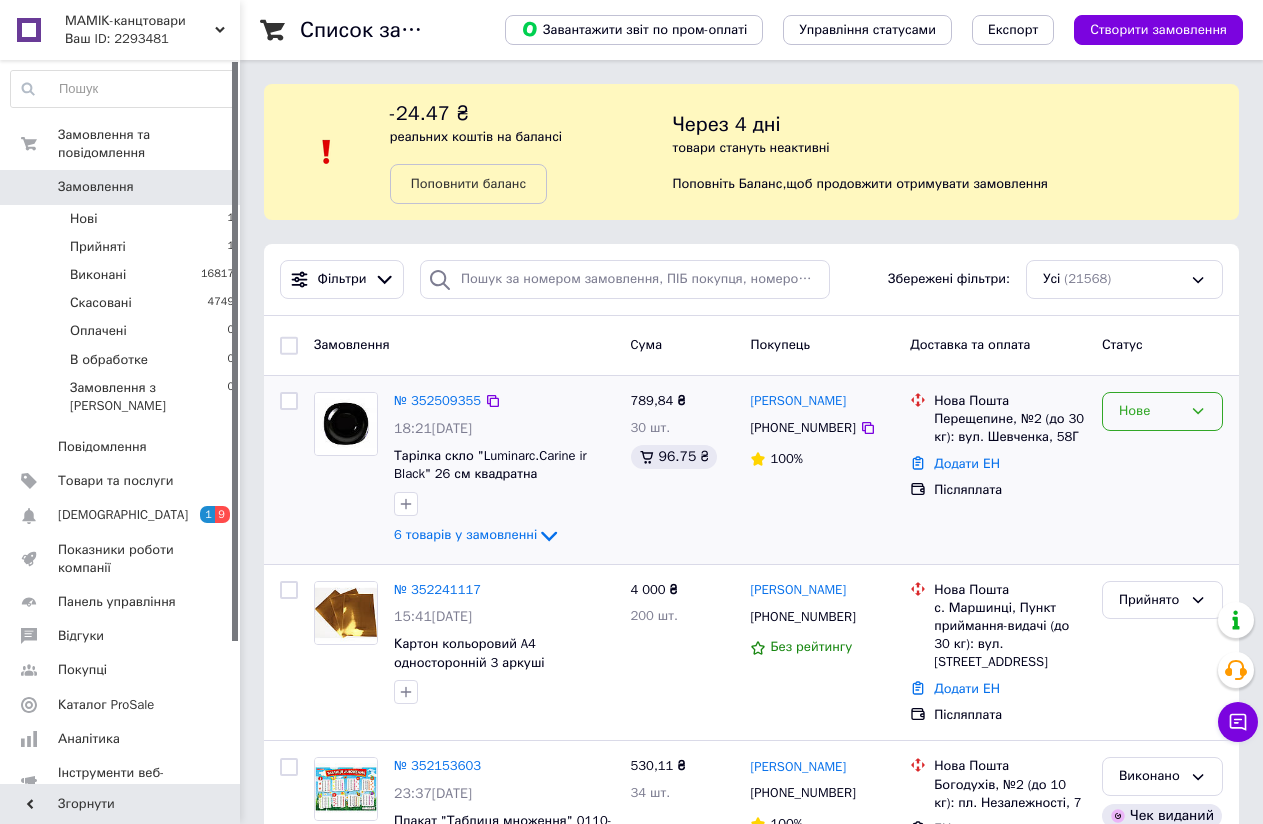 click on "Нове" at bounding box center [1150, 411] 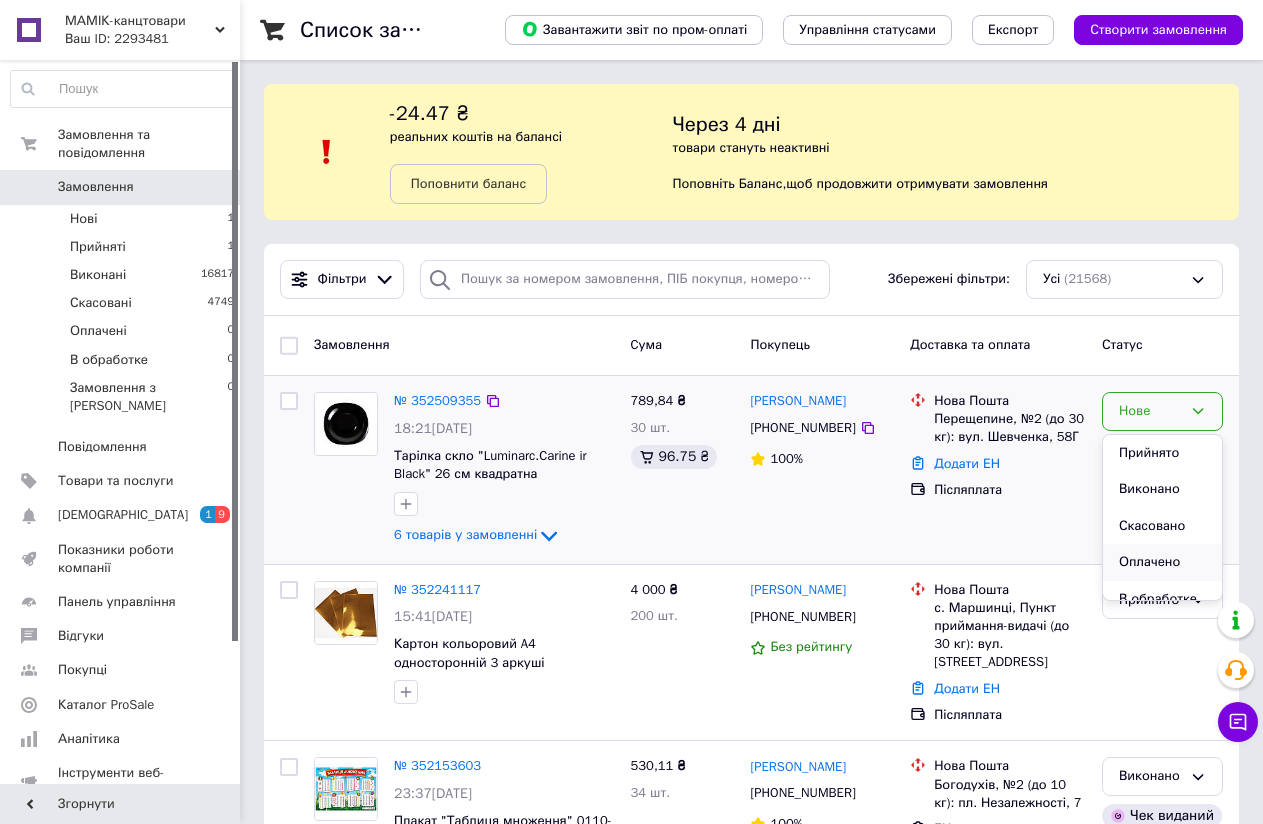 scroll, scrollTop: 17, scrollLeft: 0, axis: vertical 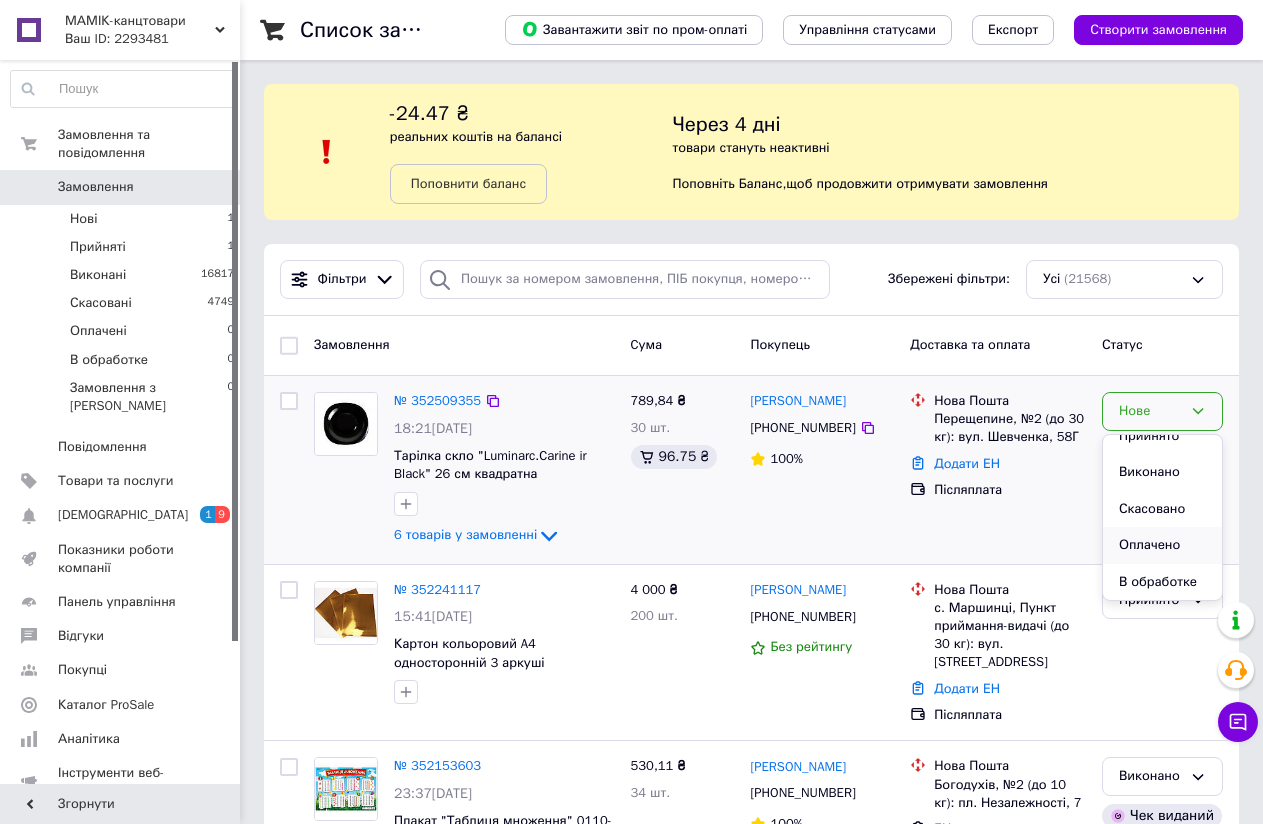 click on "В обработке" at bounding box center [1162, 582] 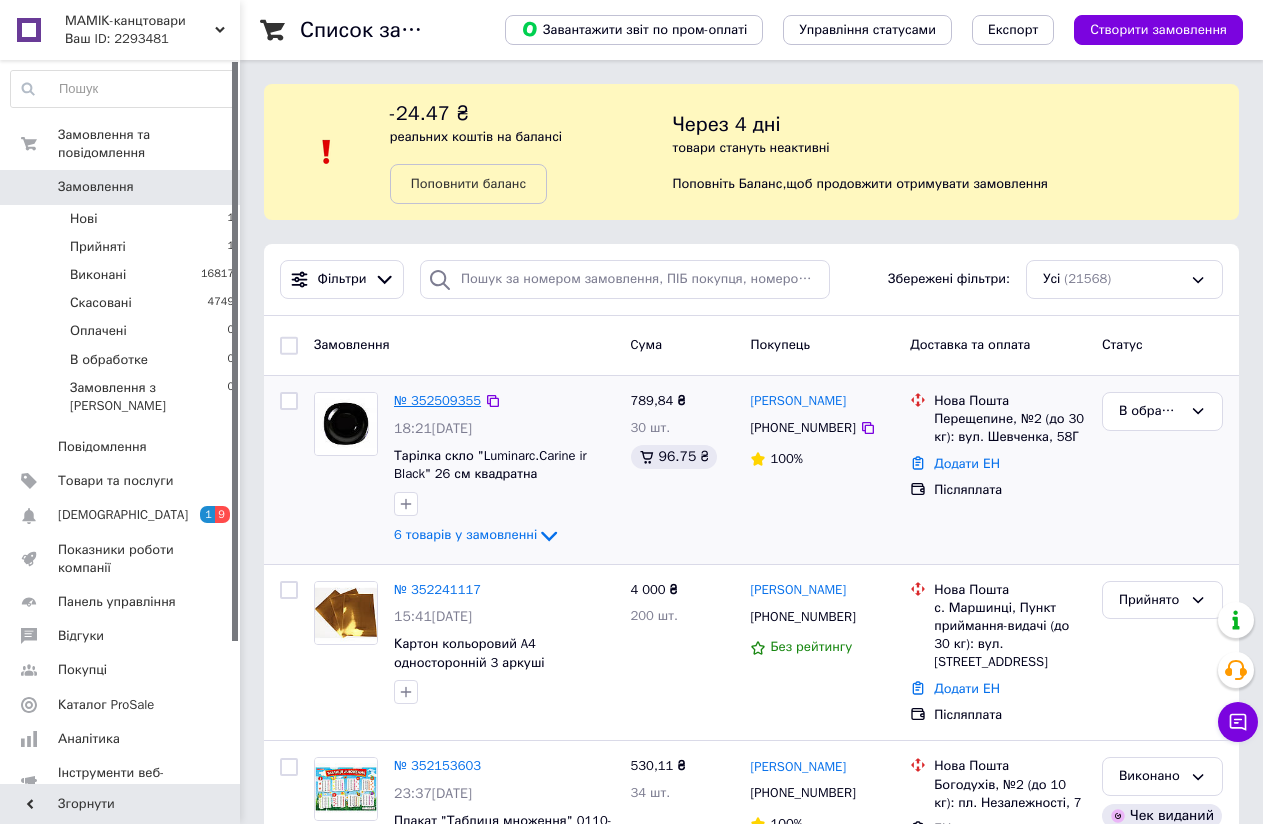 click on "№ 352509355" at bounding box center (437, 400) 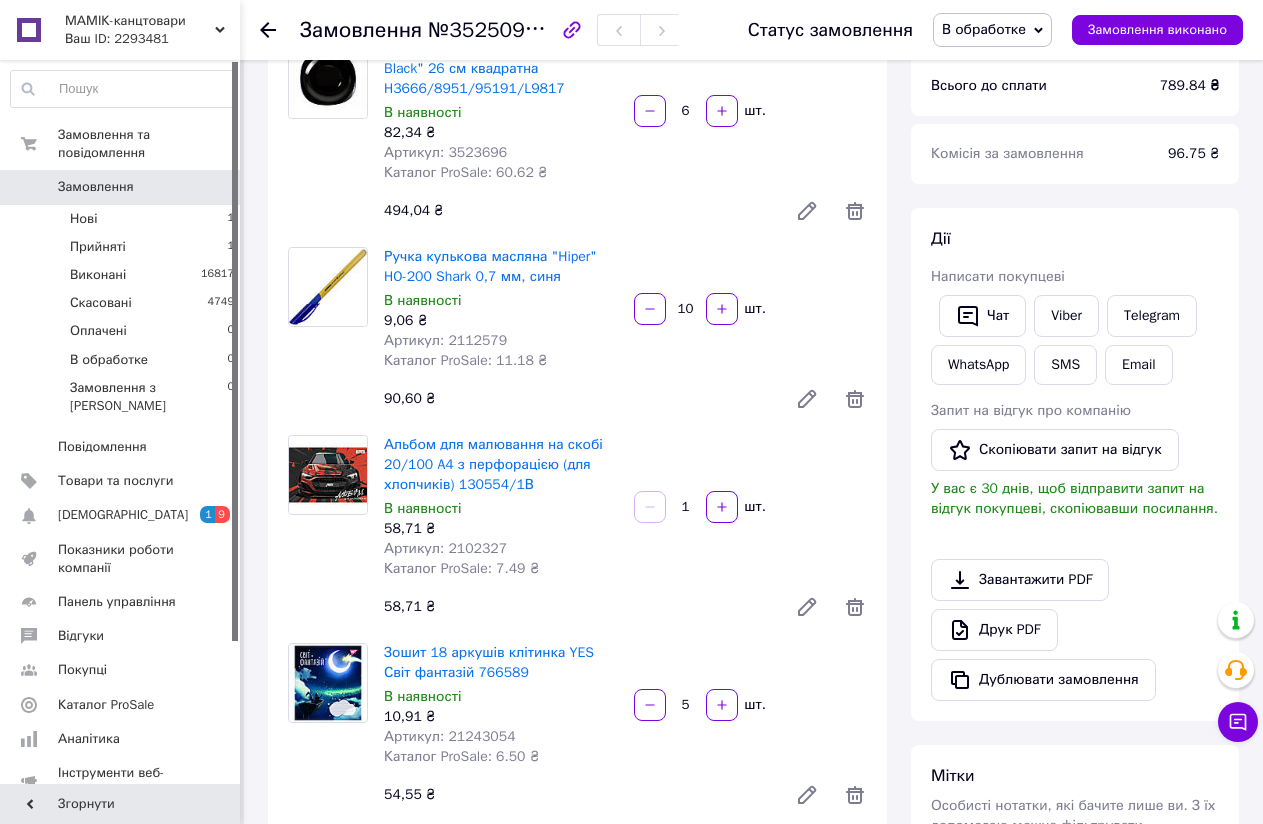scroll, scrollTop: 200, scrollLeft: 0, axis: vertical 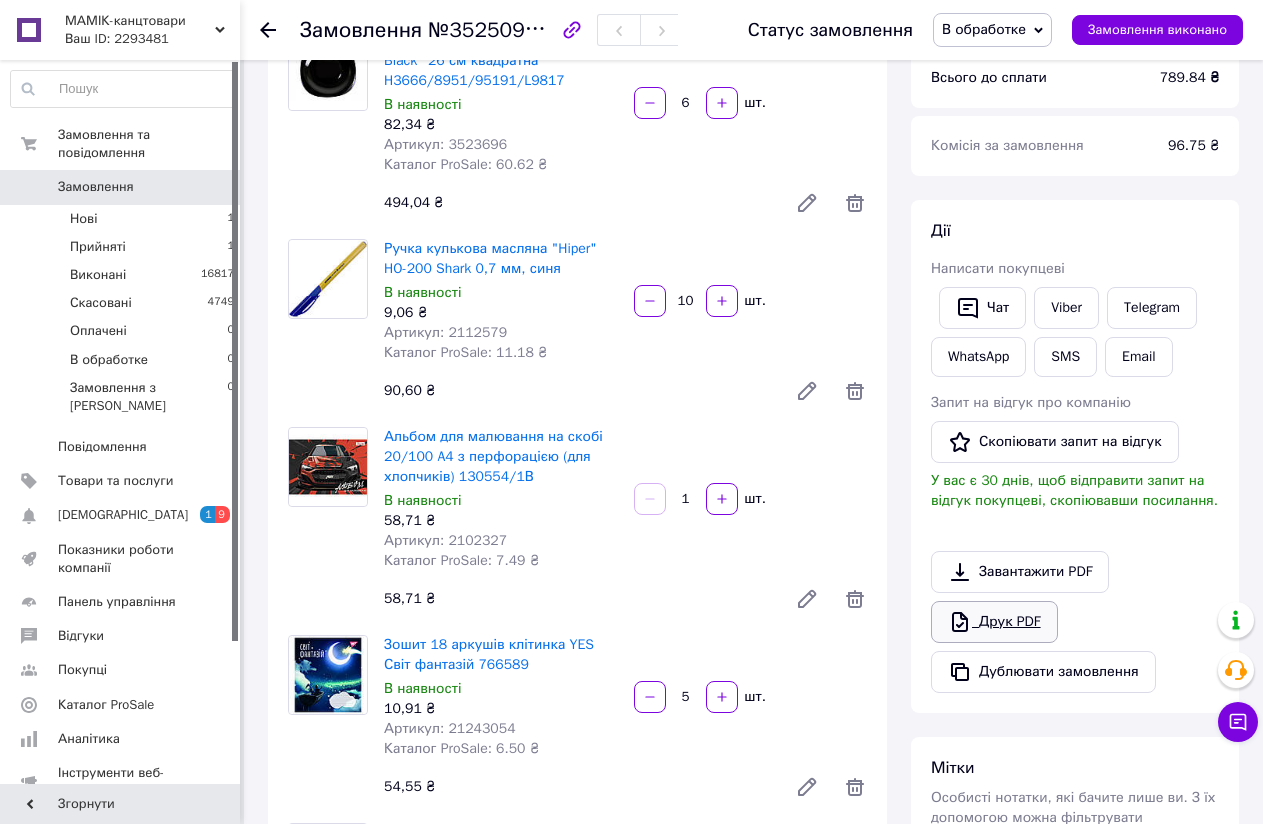 click 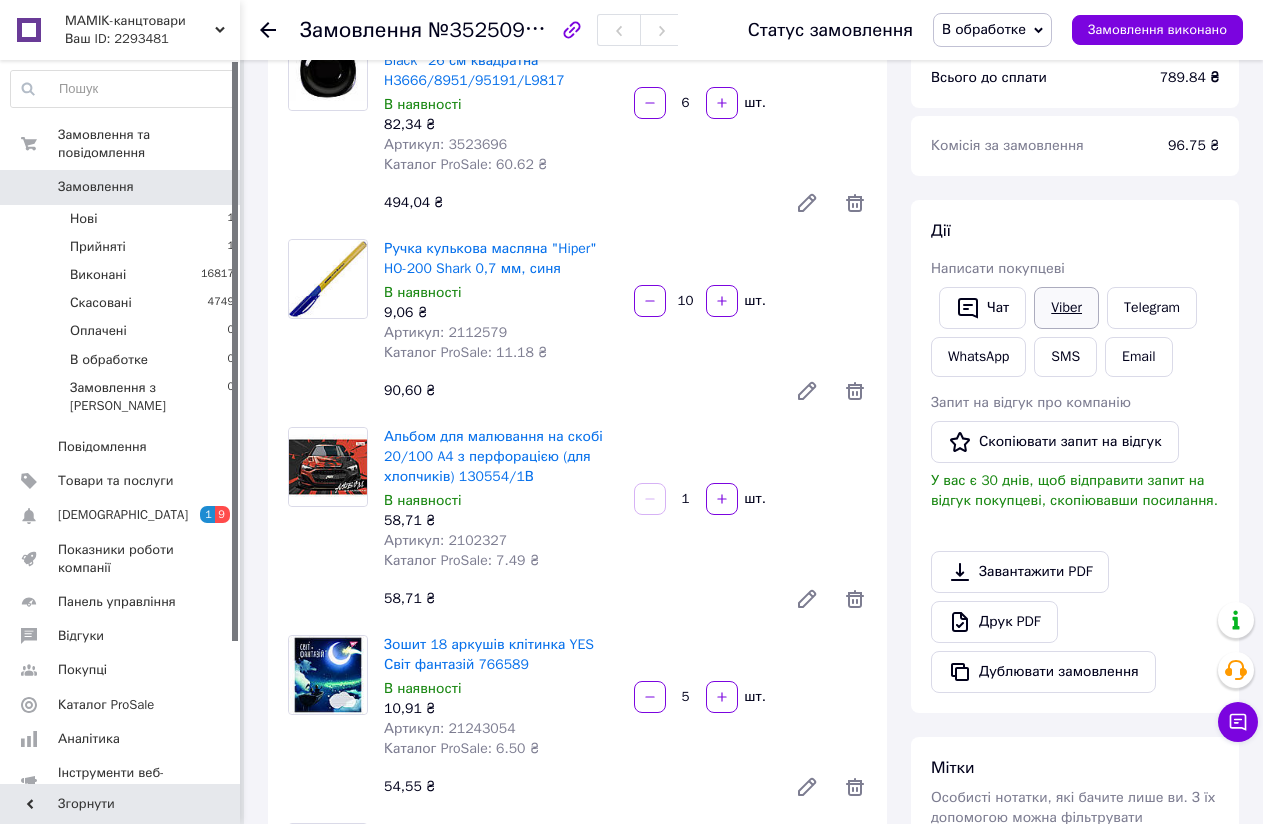click on "Viber" at bounding box center [1066, 308] 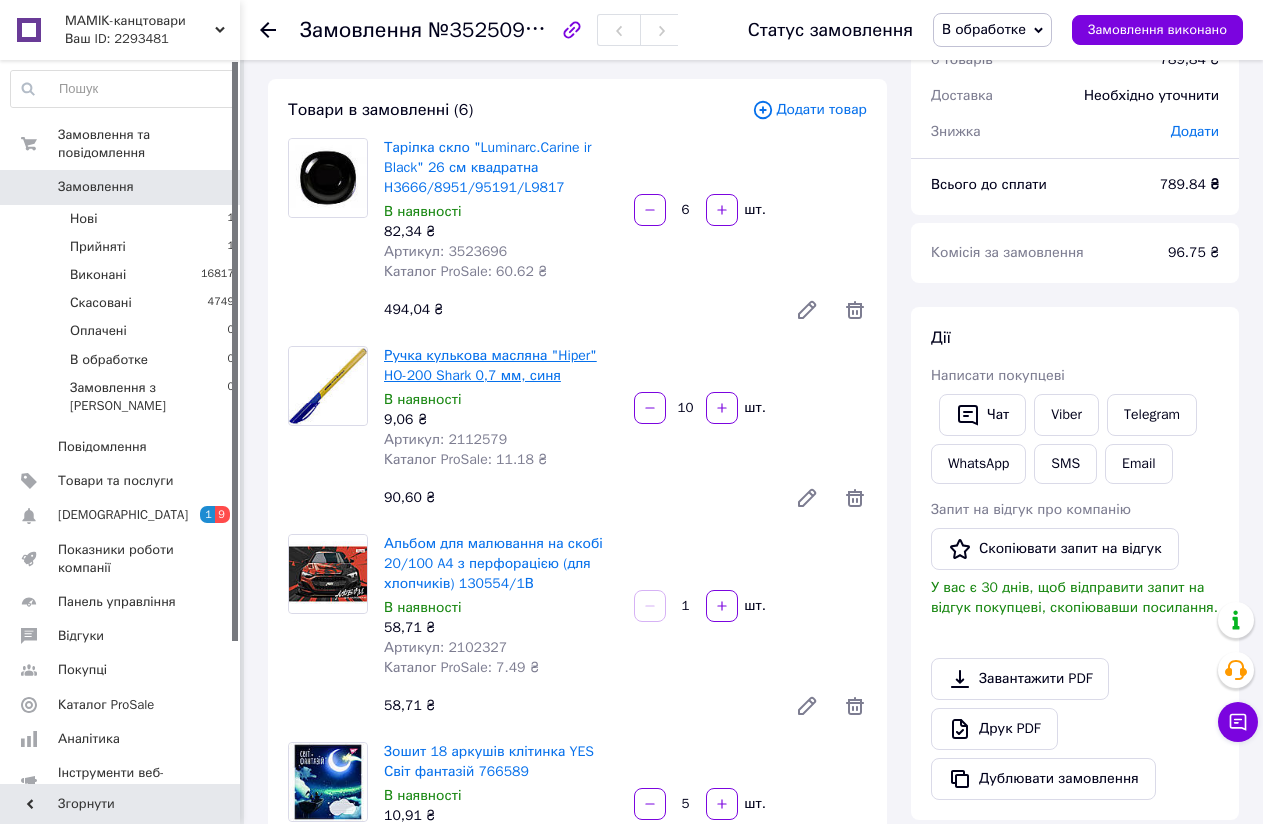 scroll, scrollTop: 0, scrollLeft: 0, axis: both 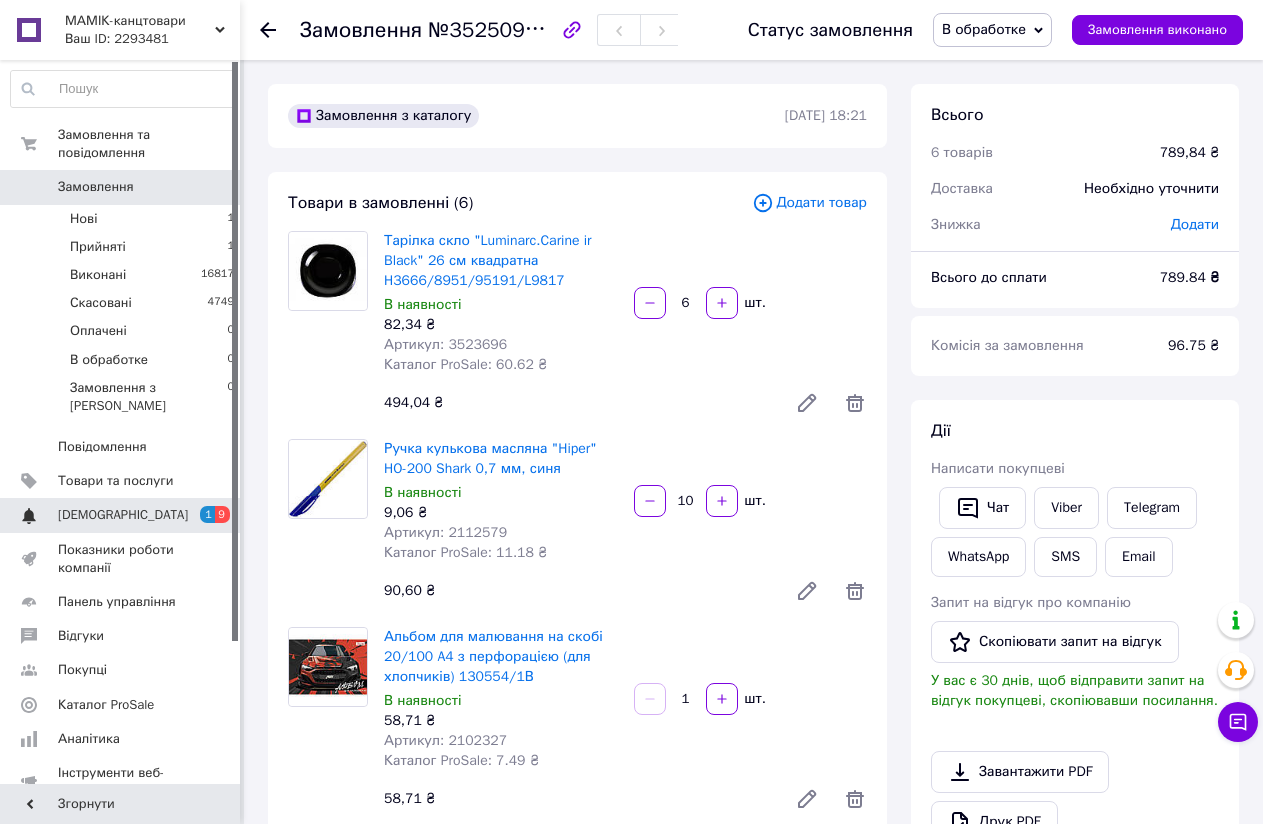 click on "[DEMOGRAPHIC_DATA] 1 9" at bounding box center (123, 515) 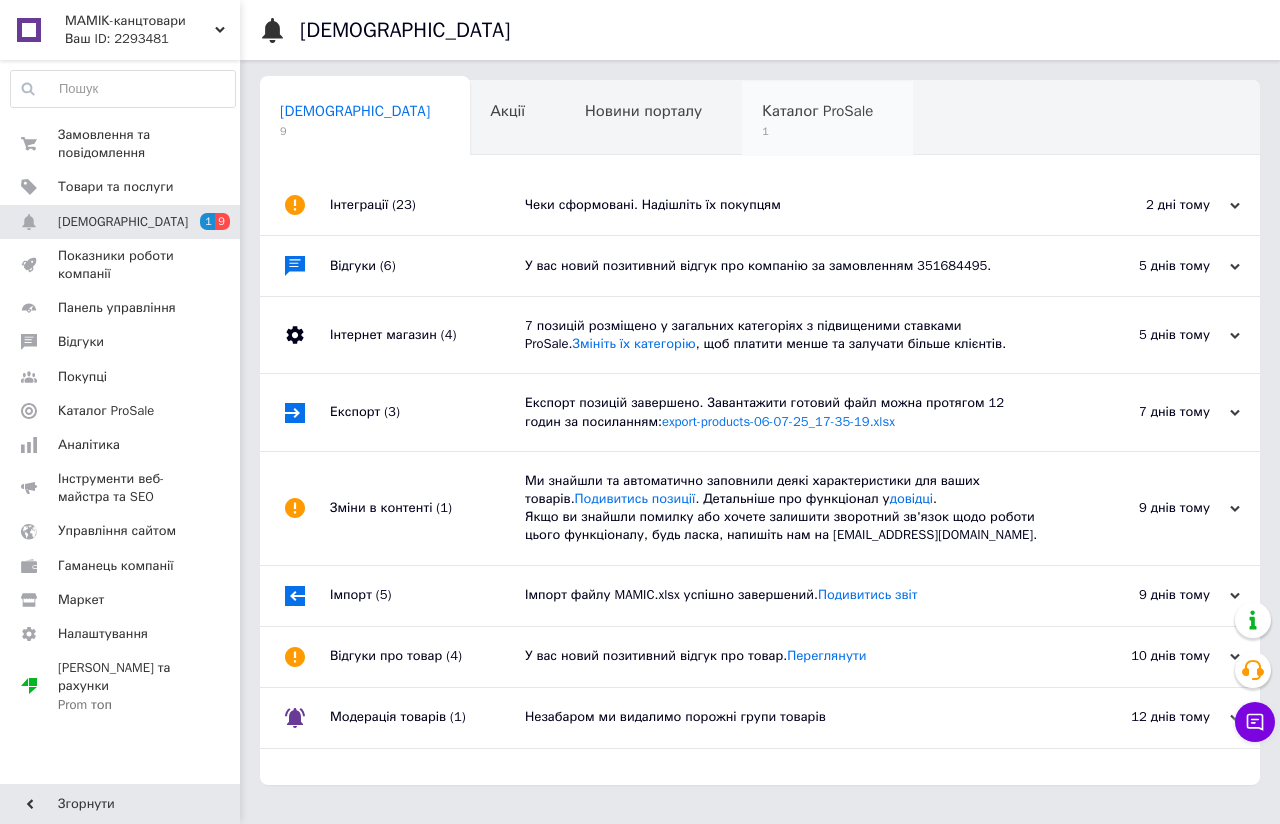 click on "Каталог ProSale 1" at bounding box center (827, 119) 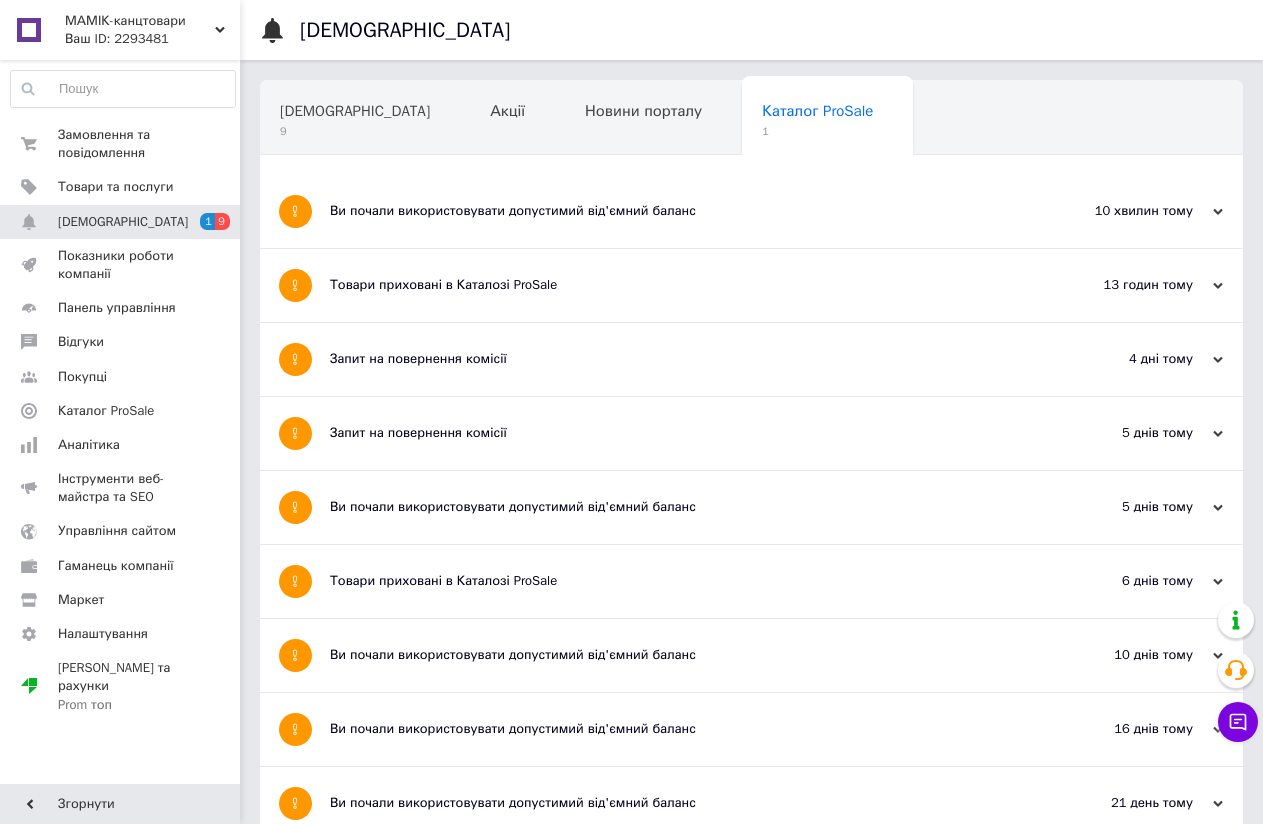 click on "Ви почали використовувати допустимий від'ємний баланс" at bounding box center [676, 211] 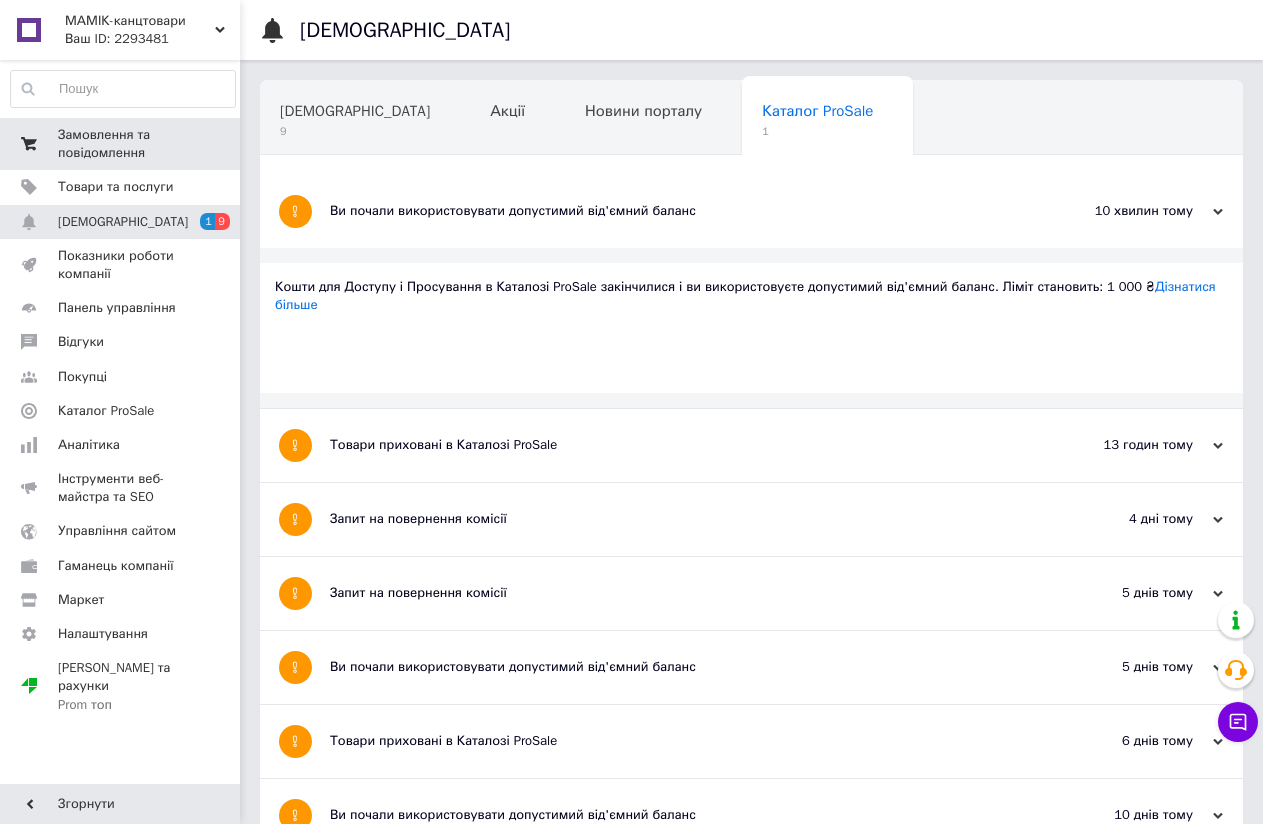 click on "Замовлення та повідомлення" at bounding box center (121, 144) 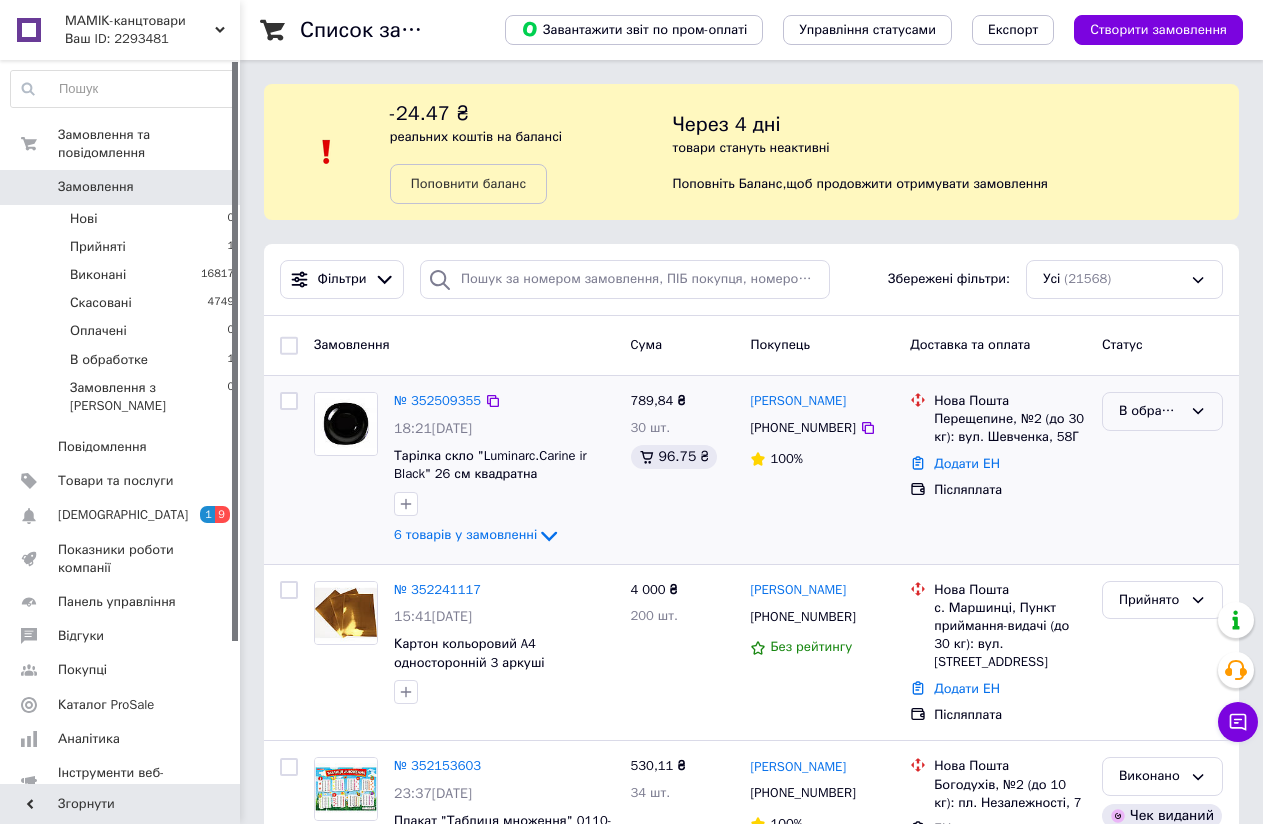 click on "В обработке" at bounding box center (1162, 411) 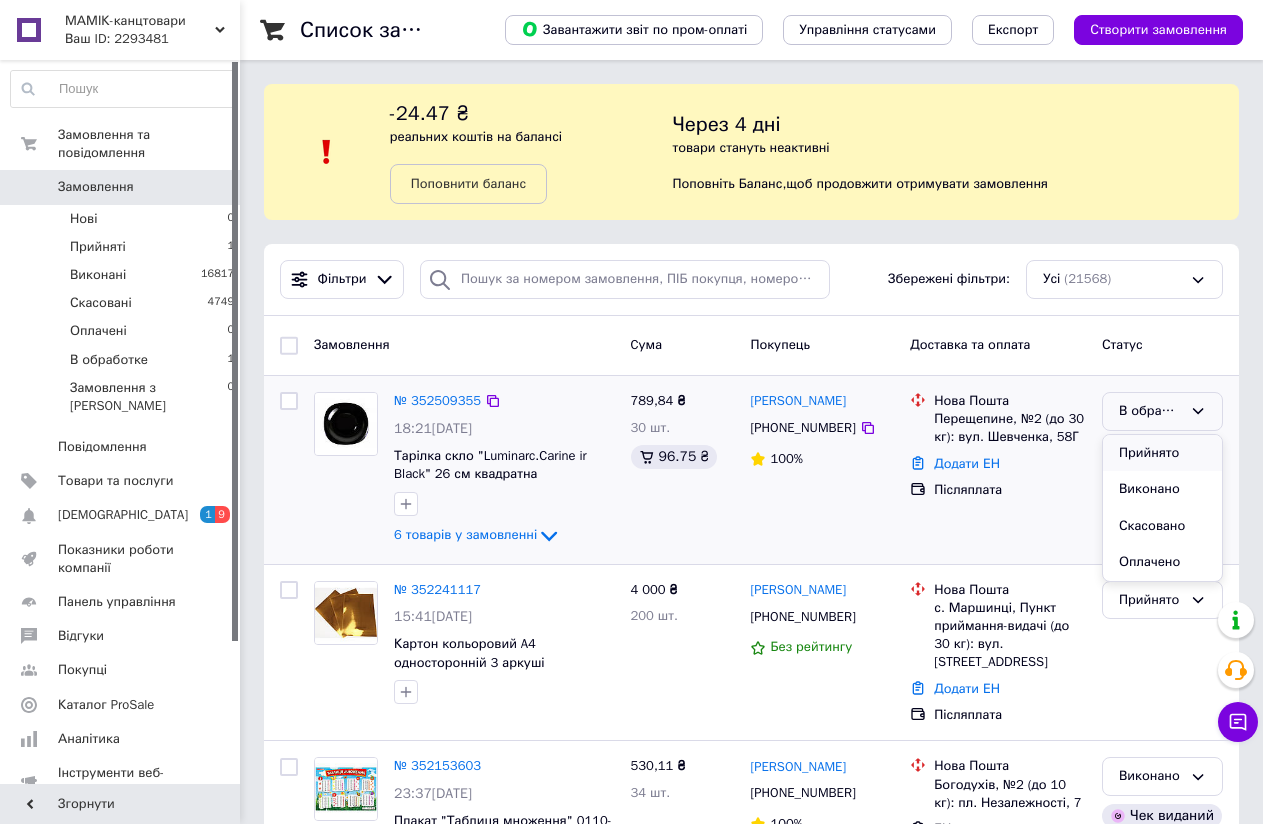 click on "Прийнято" at bounding box center (1162, 453) 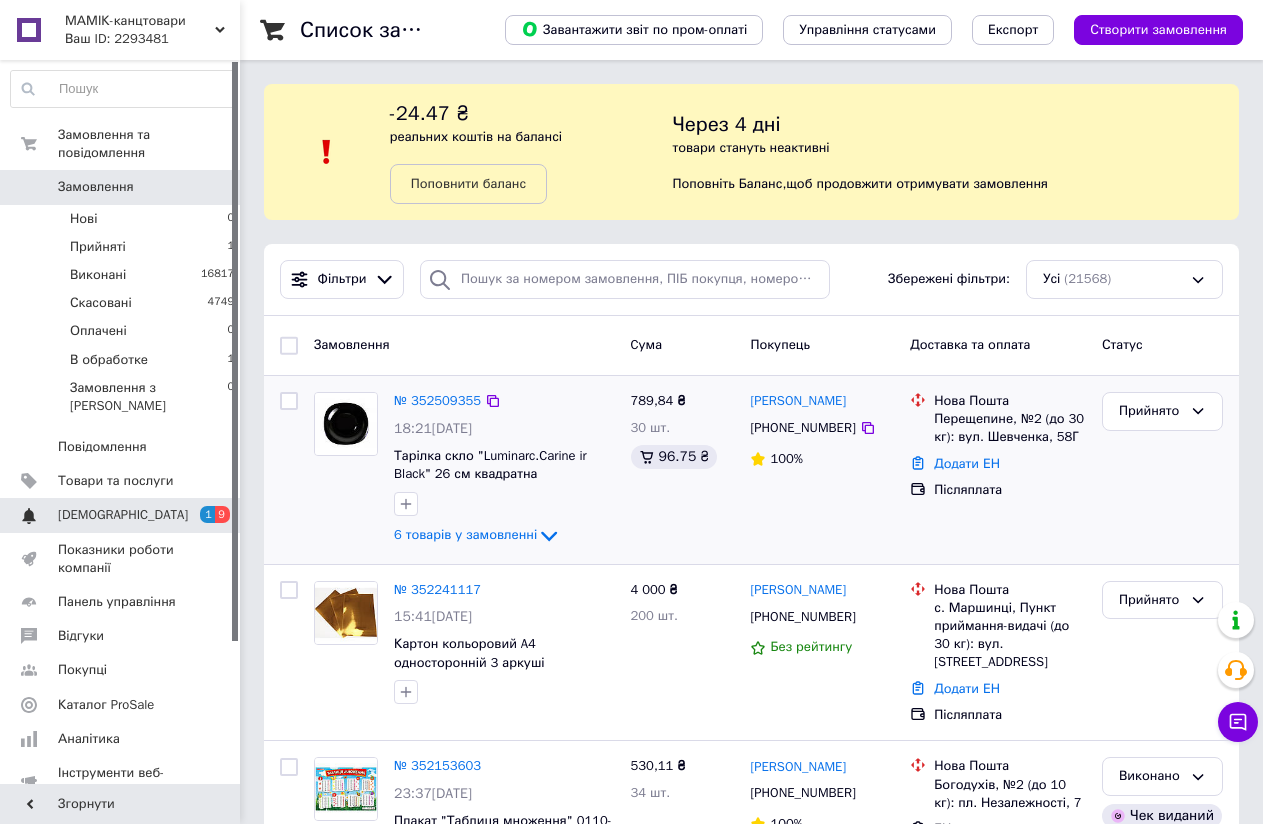 click on "[DEMOGRAPHIC_DATA]" at bounding box center (123, 515) 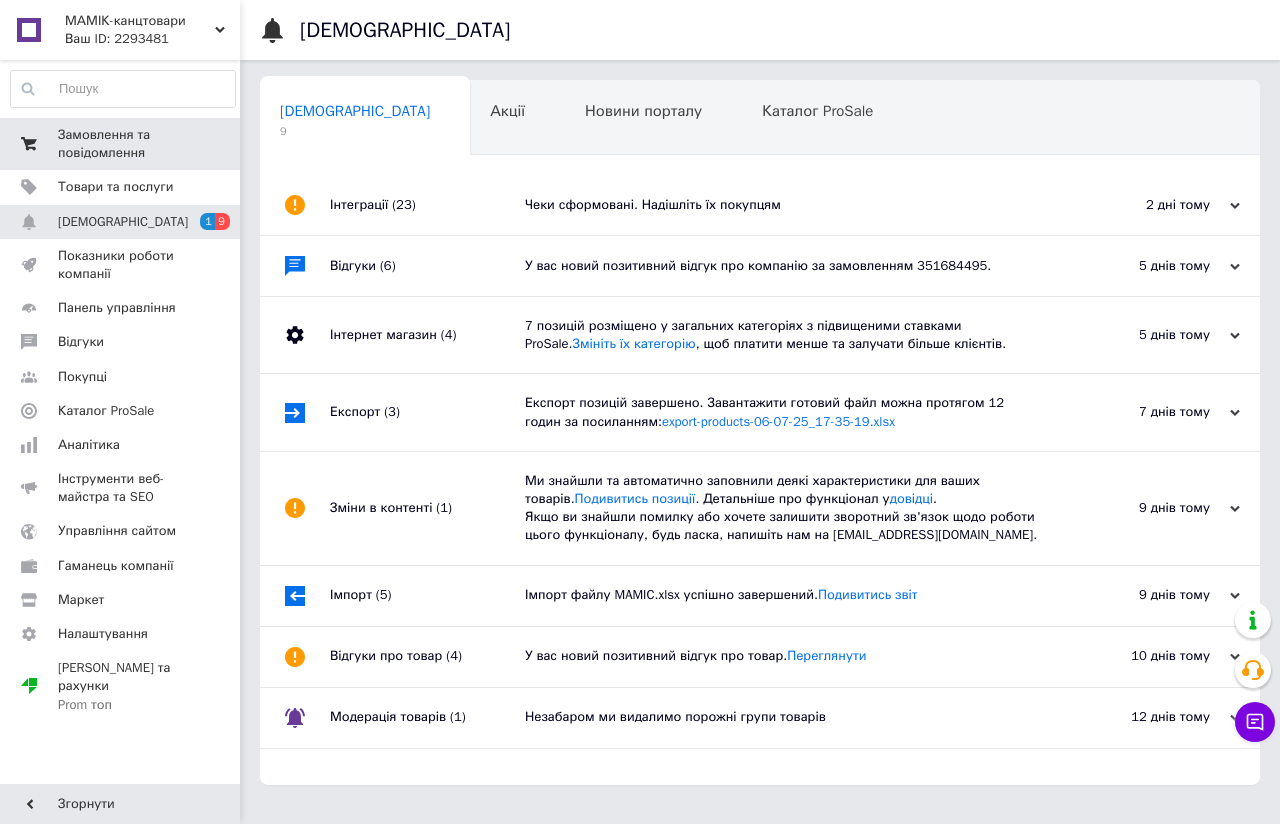 click on "Замовлення та повідомлення" at bounding box center [121, 144] 